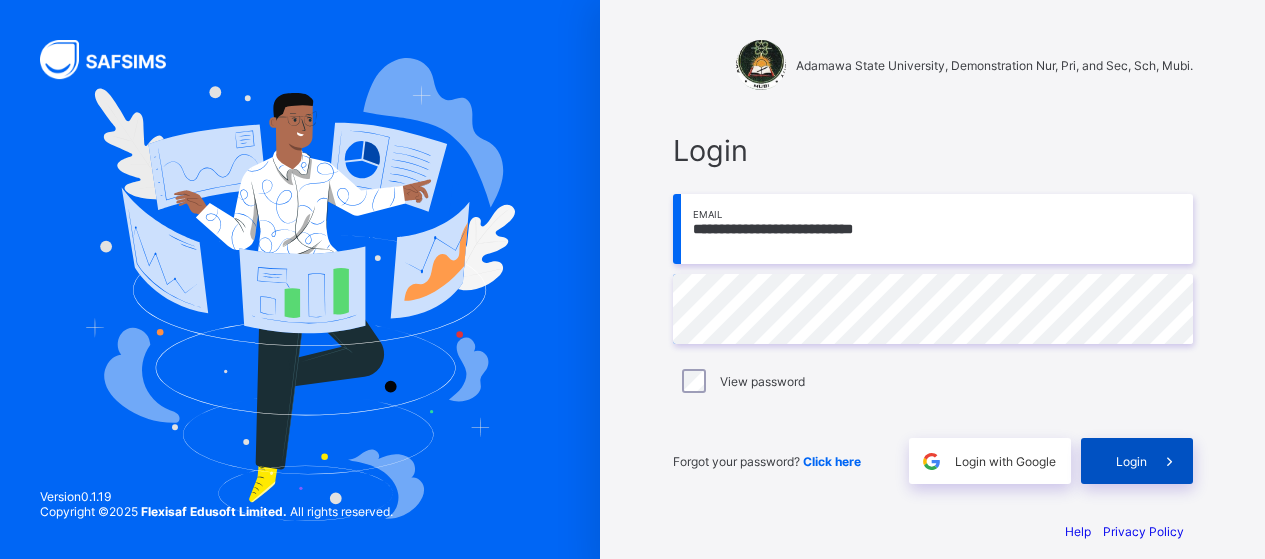 scroll, scrollTop: 0, scrollLeft: 0, axis: both 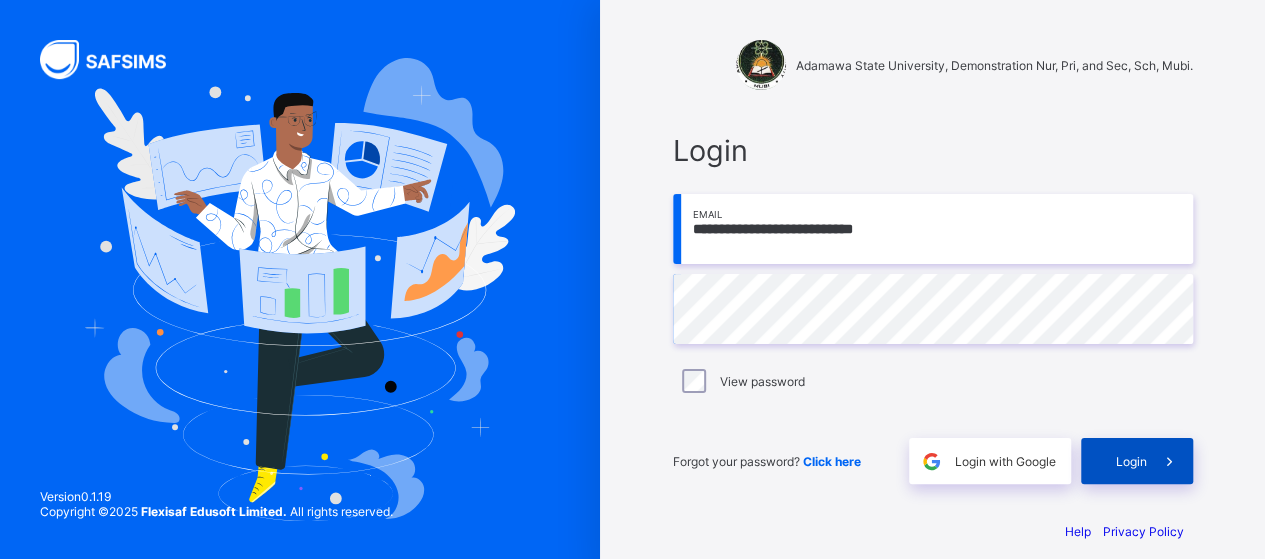 click on "Login" at bounding box center (1131, 461) 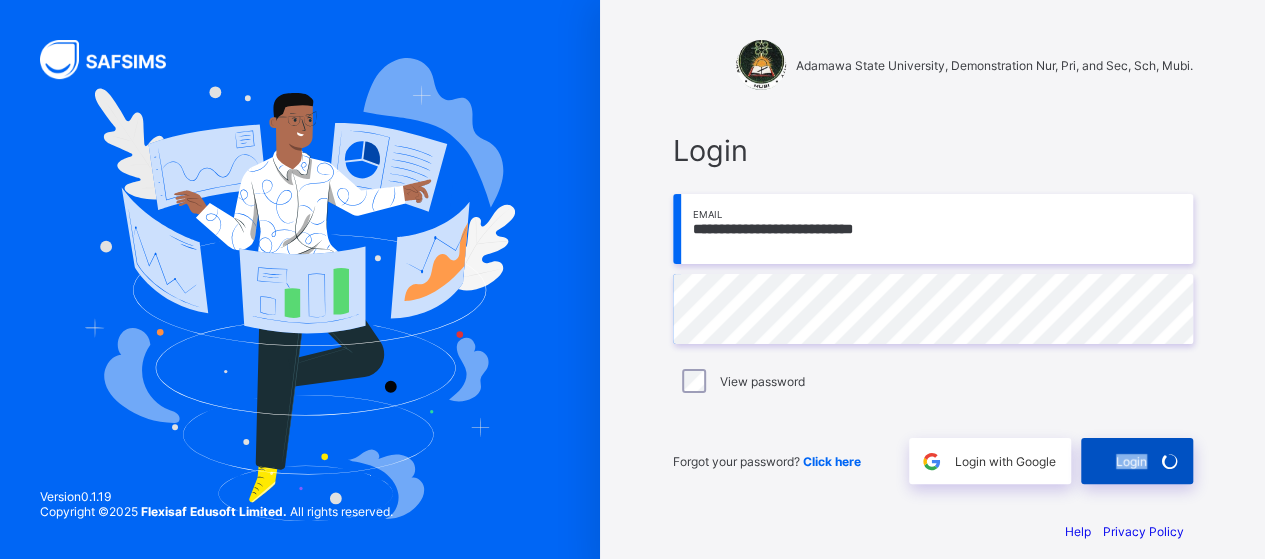 click on "Login" at bounding box center (1131, 461) 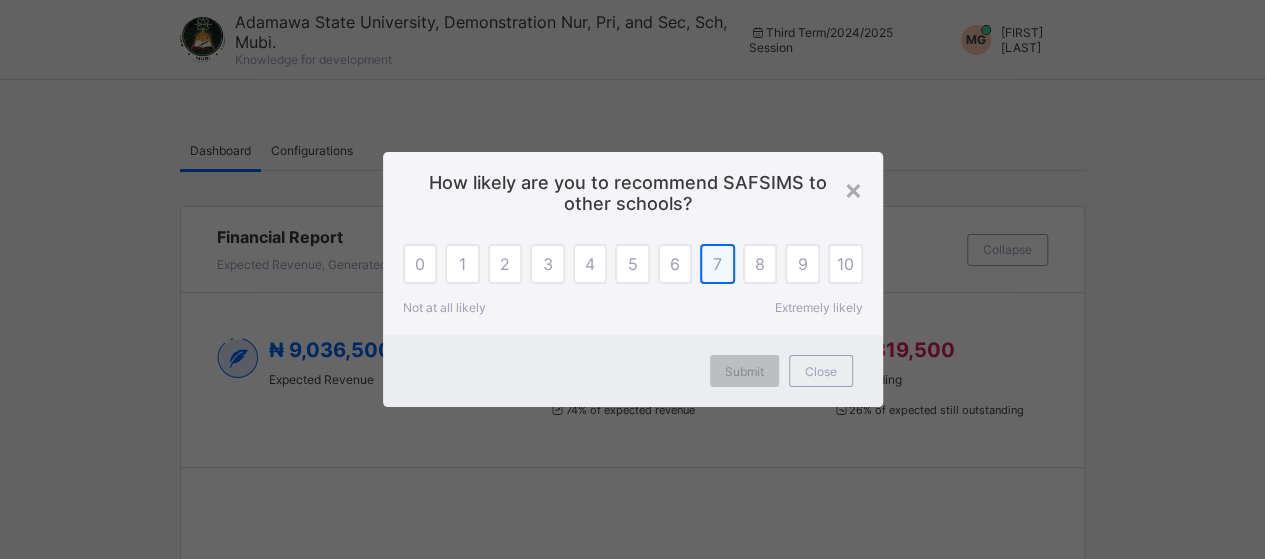 click on "7" at bounding box center (717, 264) 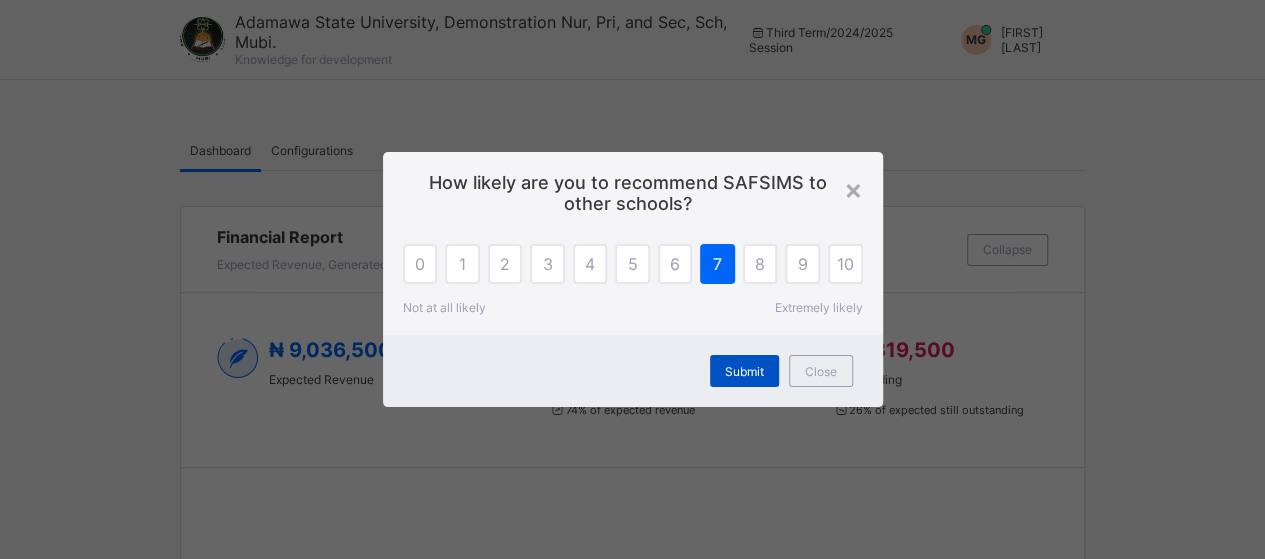 click on "Submit" at bounding box center [744, 371] 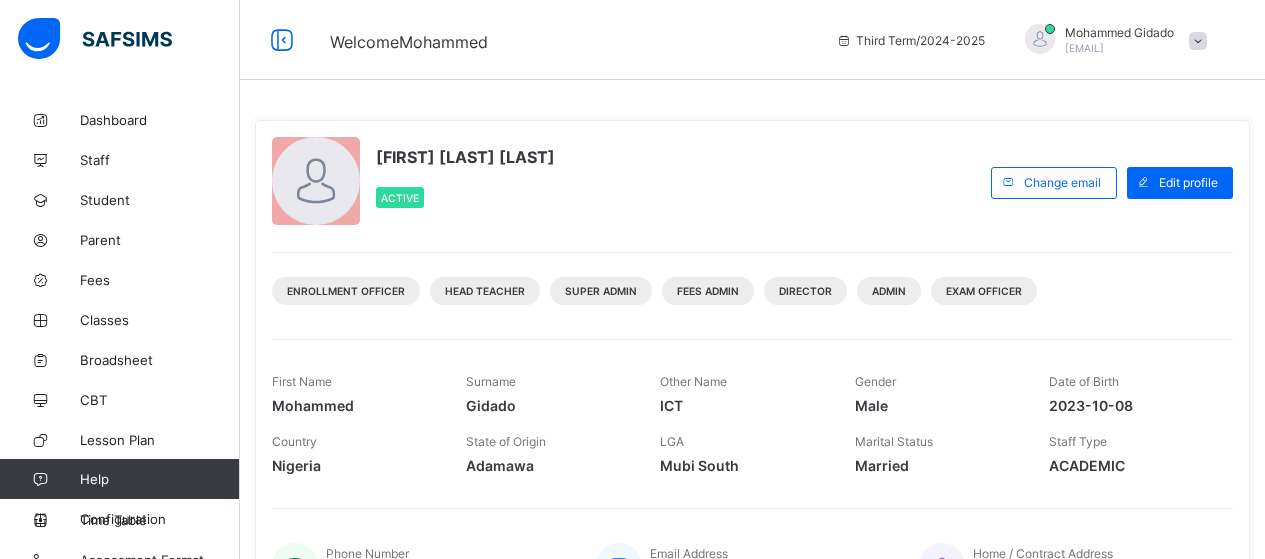scroll, scrollTop: 0, scrollLeft: 0, axis: both 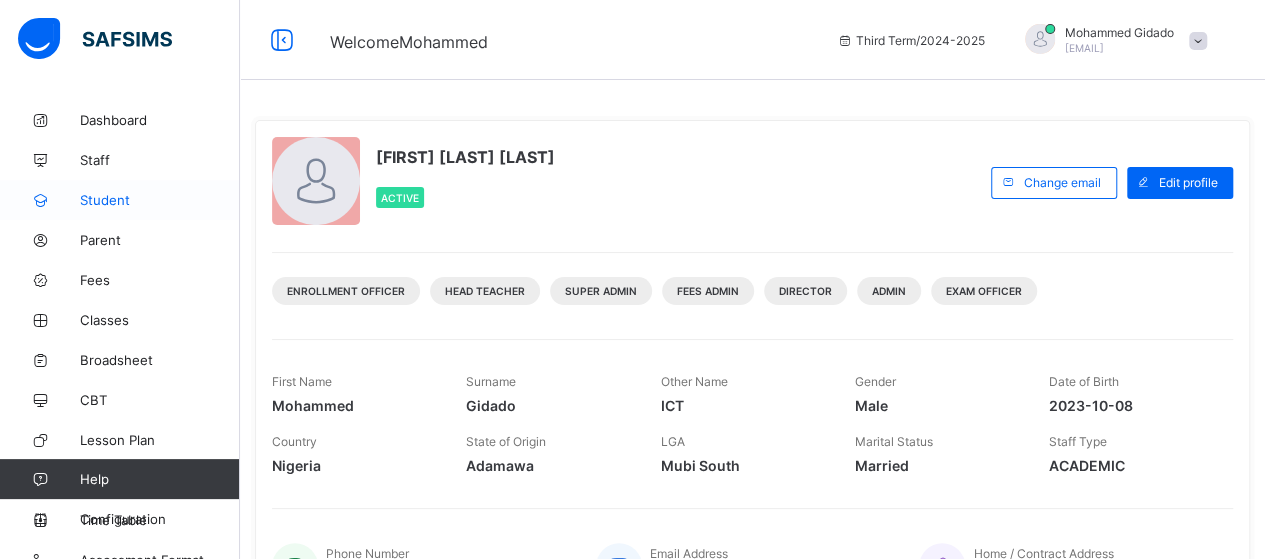 click on "Student" at bounding box center [160, 200] 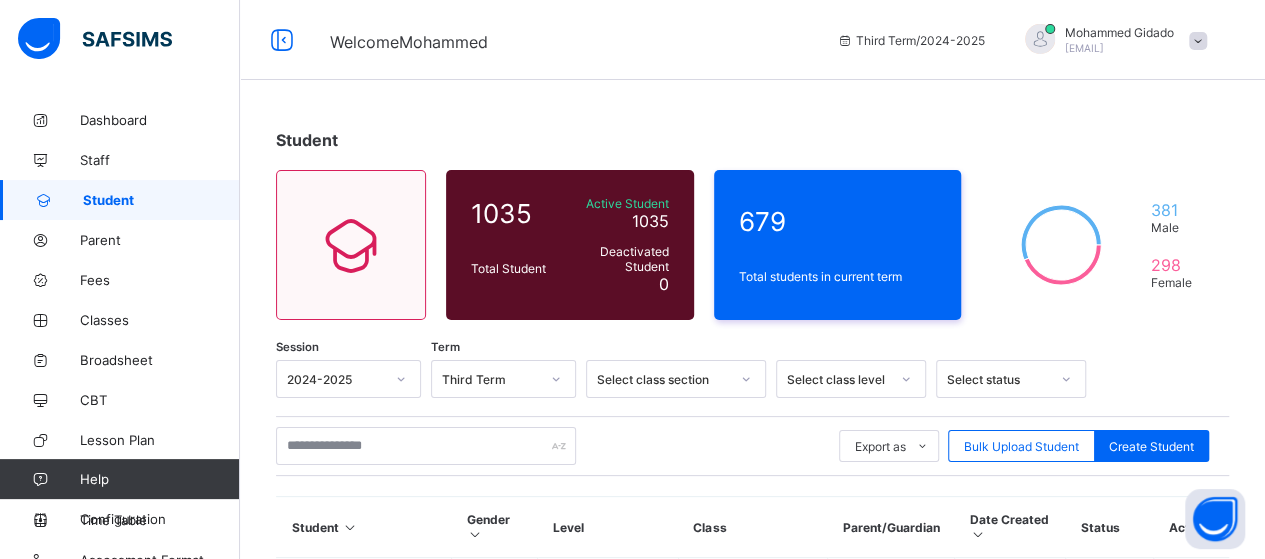 scroll, scrollTop: 489, scrollLeft: 0, axis: vertical 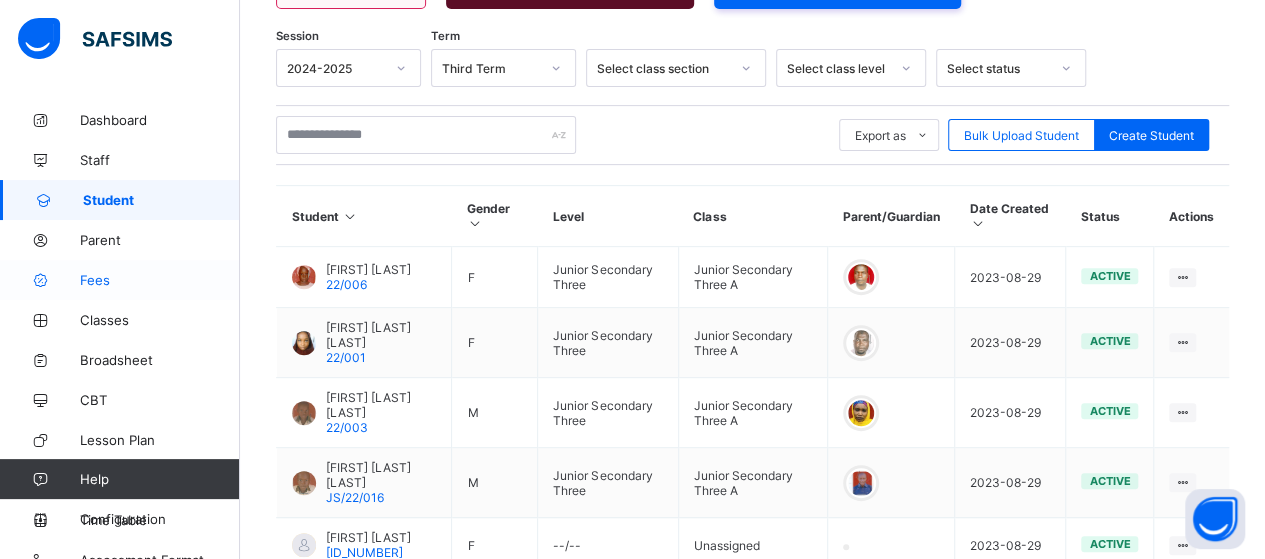 click on "Fees" at bounding box center [120, 280] 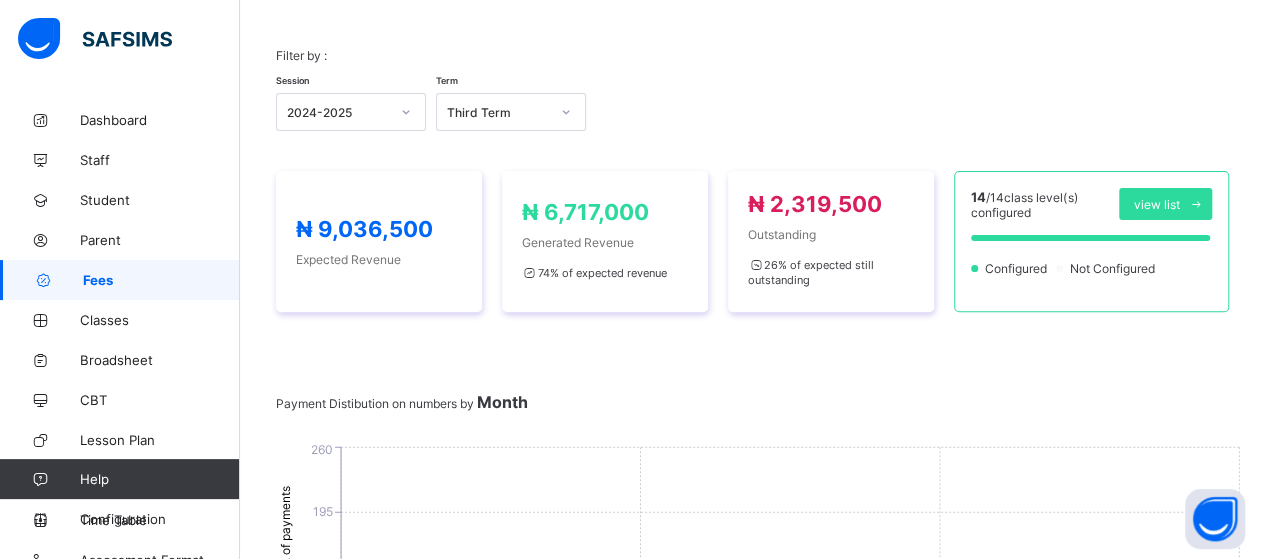 scroll, scrollTop: 311, scrollLeft: 0, axis: vertical 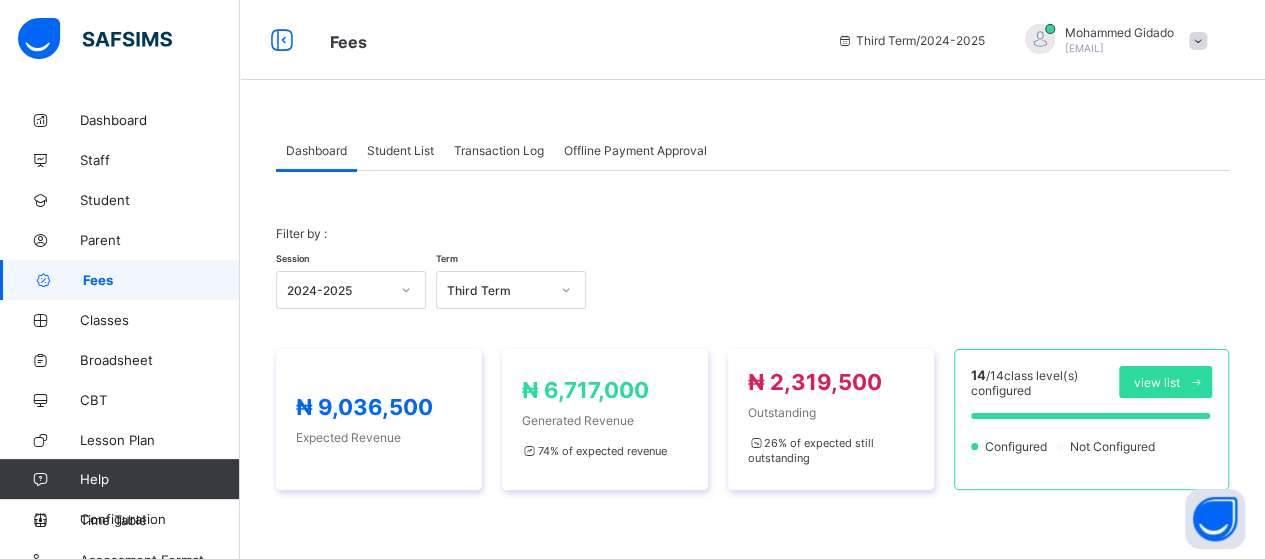 click on "Student List" at bounding box center [400, 150] 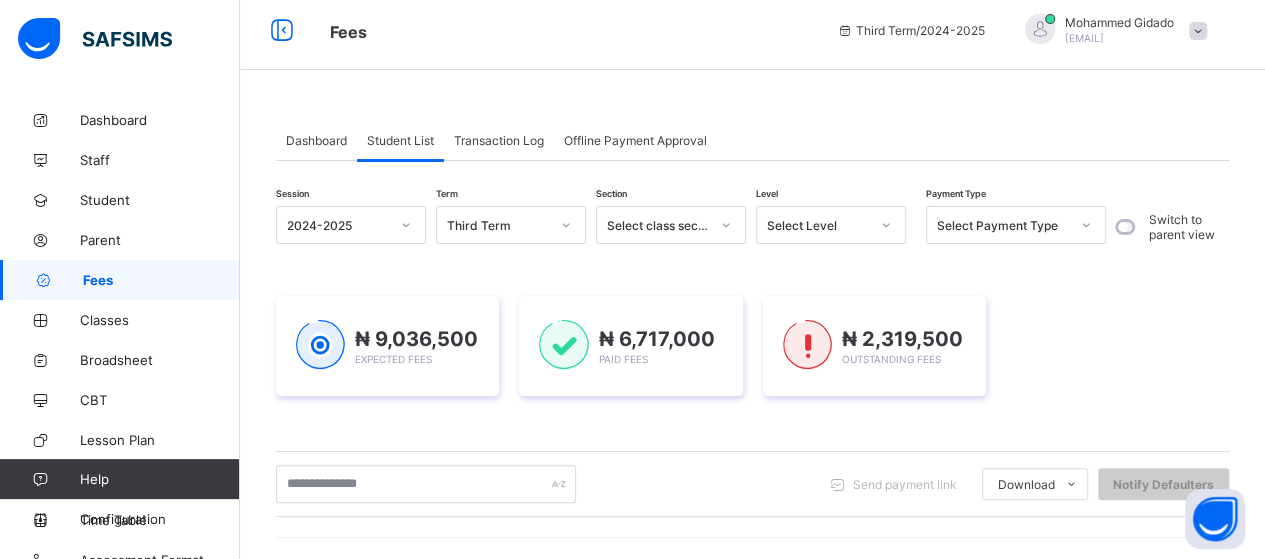 click at bounding box center (886, 225) 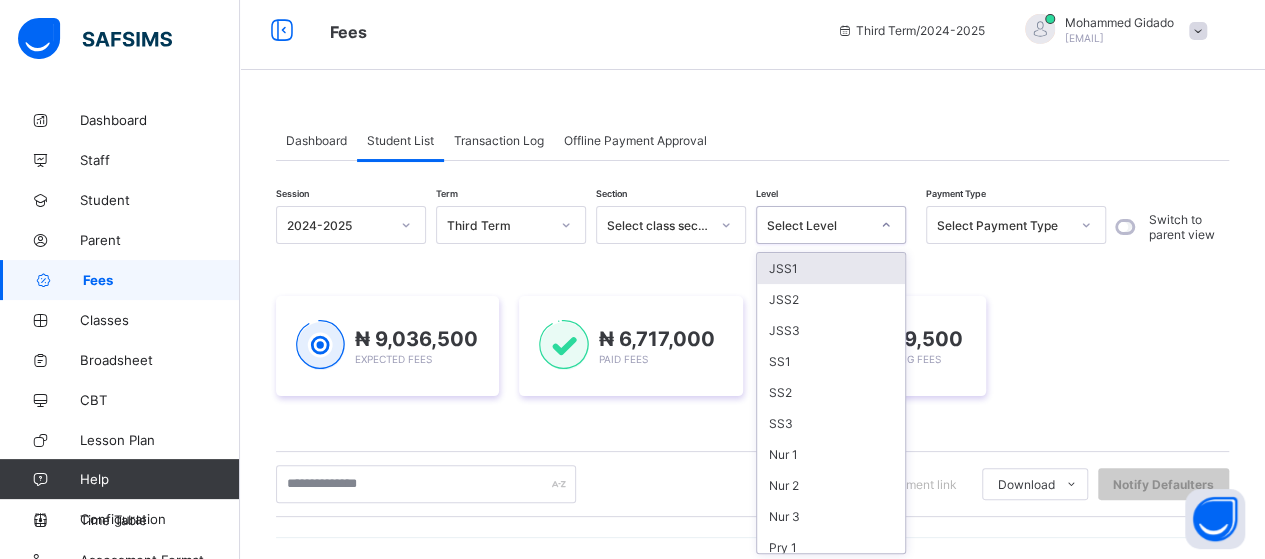 scroll, scrollTop: 12, scrollLeft: 0, axis: vertical 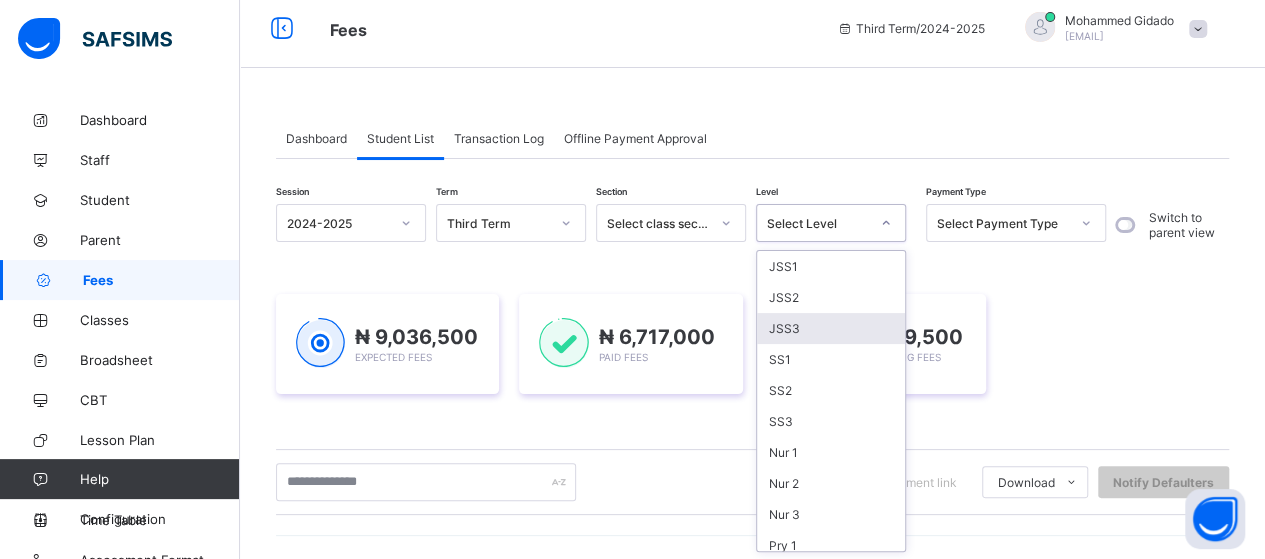 click on "JSS3" at bounding box center (831, 328) 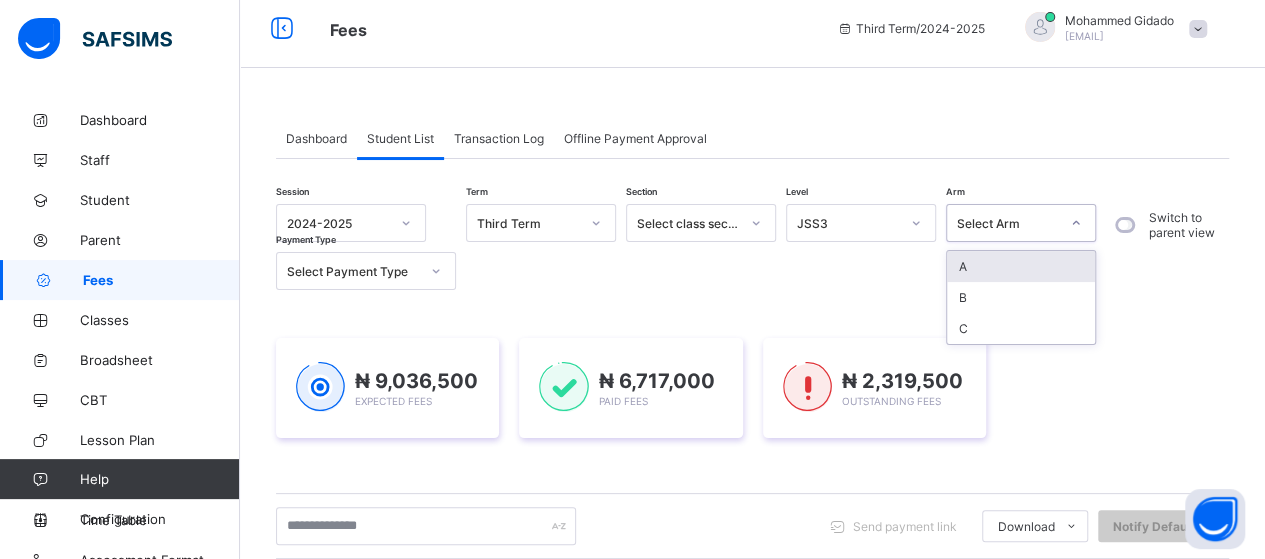 click 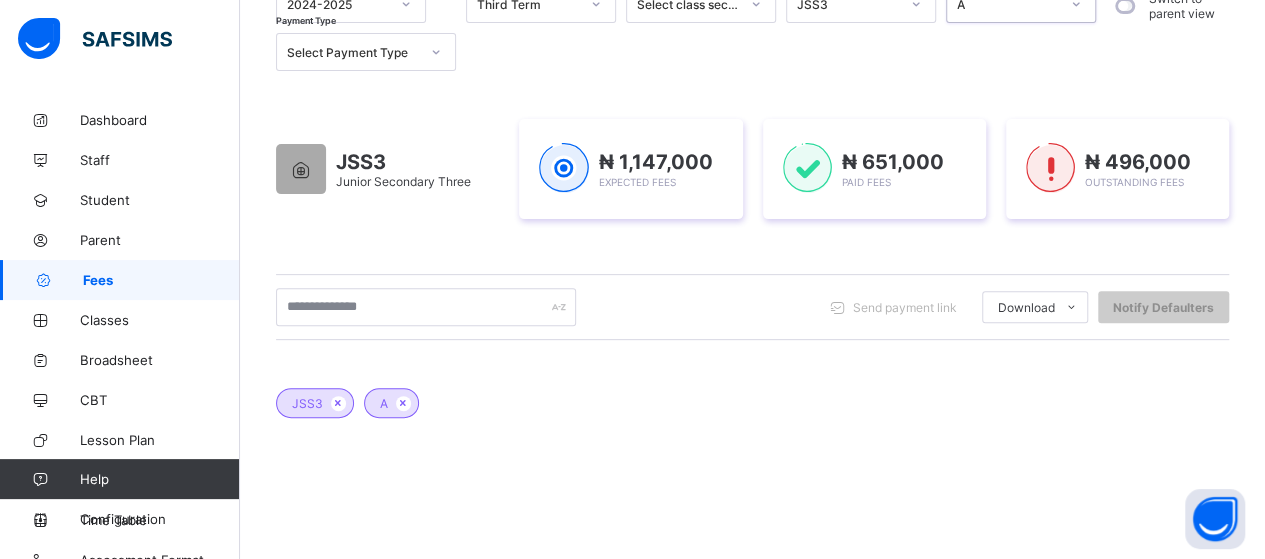 scroll, scrollTop: 236, scrollLeft: 0, axis: vertical 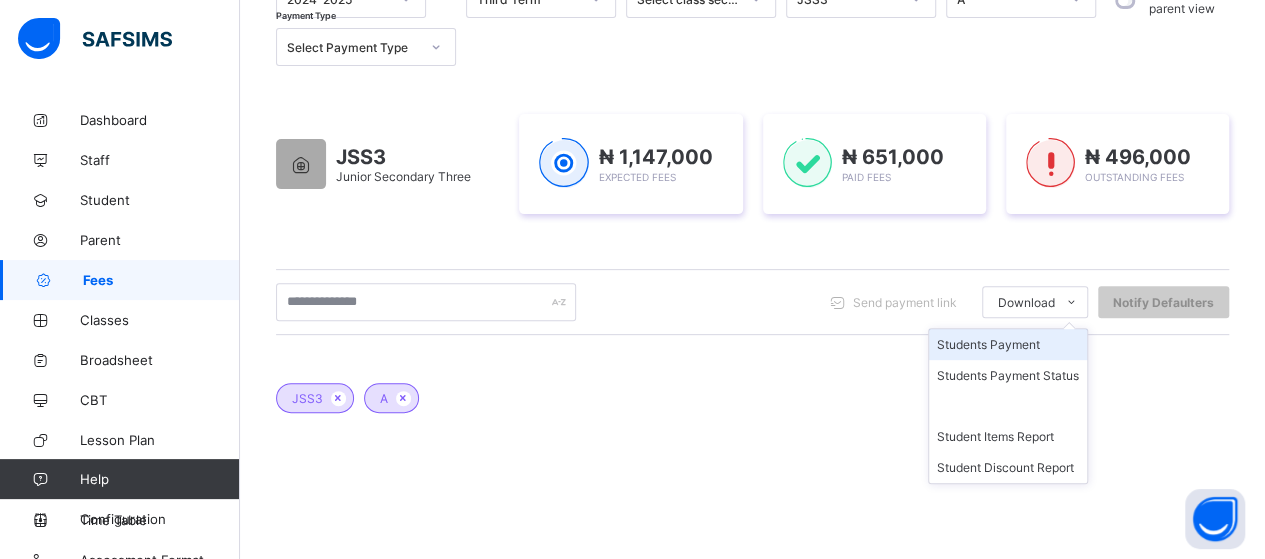 click on "Students Payment" at bounding box center [1008, 344] 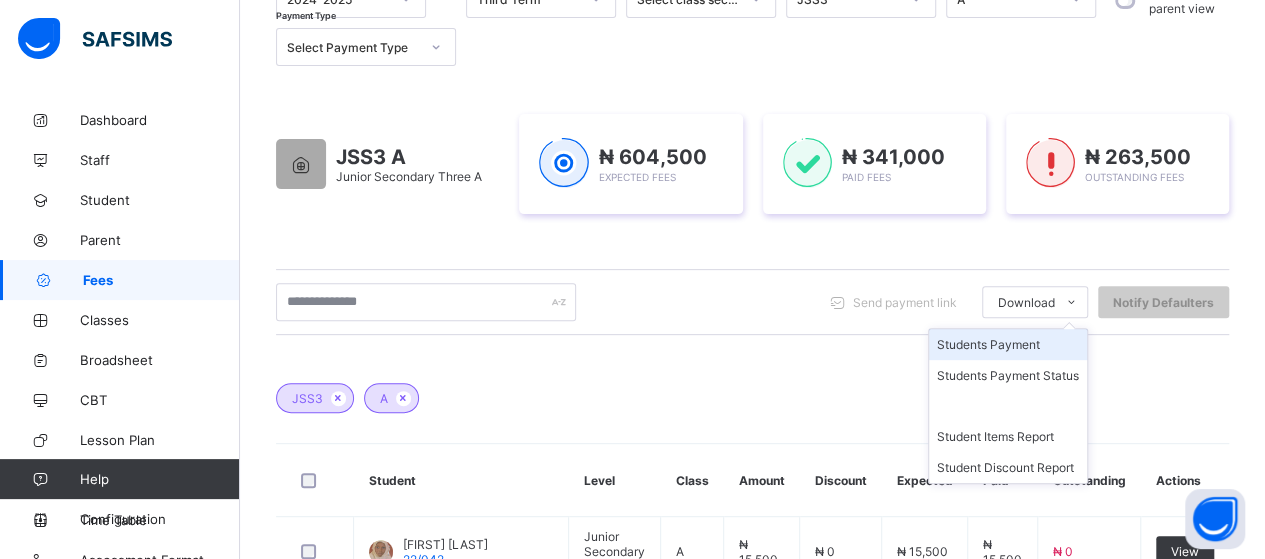 scroll, scrollTop: 0, scrollLeft: 0, axis: both 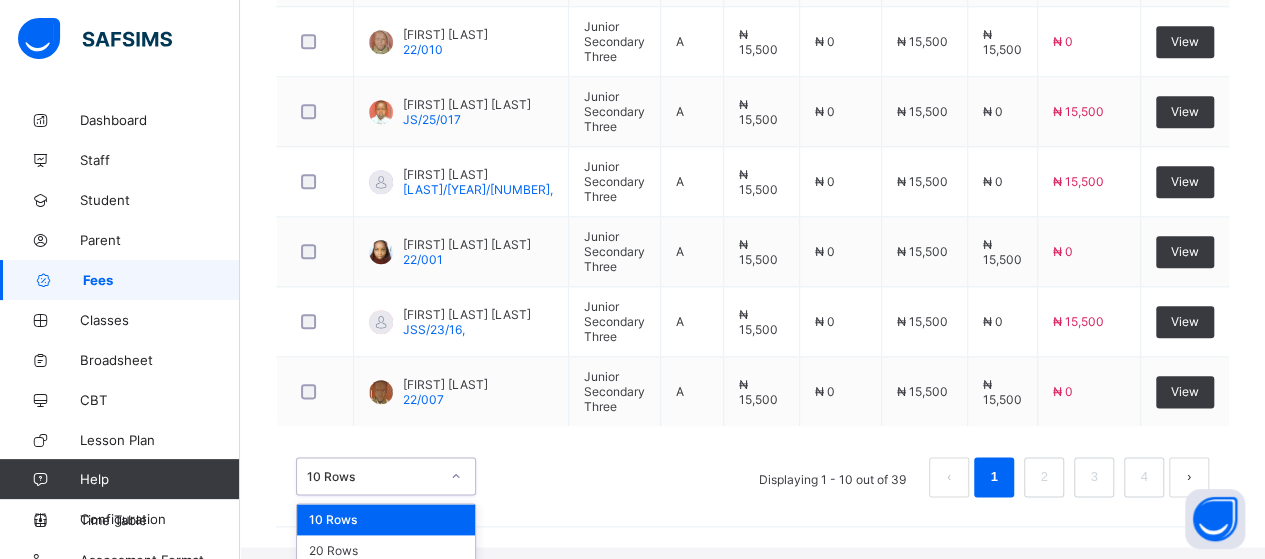 click on "option 10 Rows focused, 1 of 3. 3 results available. Use Up and Down to choose options, press Enter to select the currently focused option, press Escape to exit the menu, press Tab to select the option and exit the menu. 10 Rows 10 Rows 20 Rows 50 Rows" at bounding box center (386, 476) 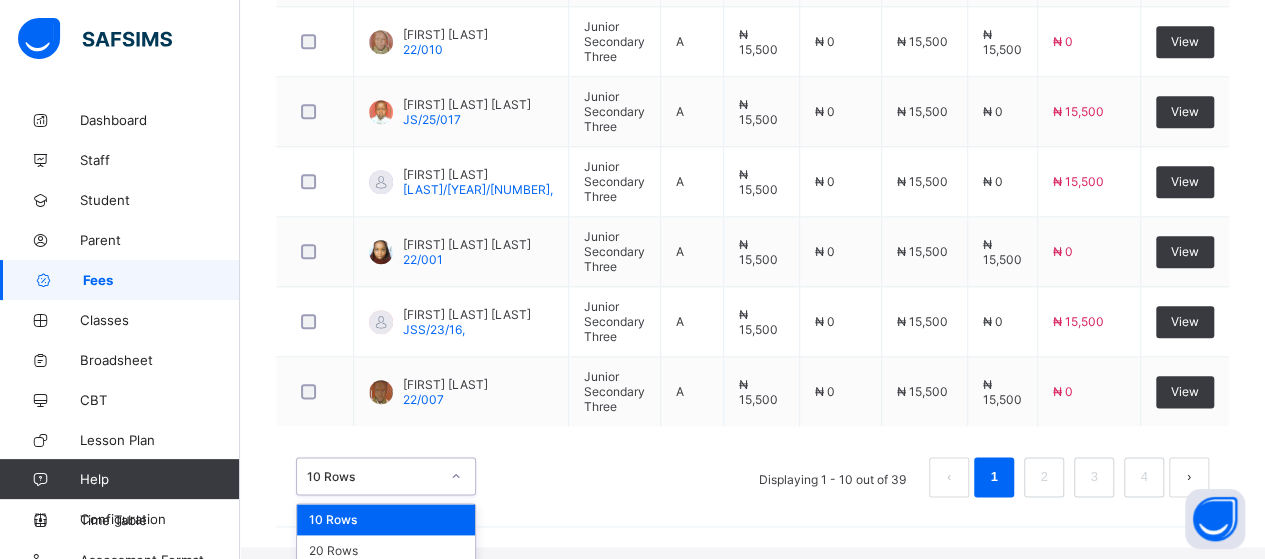 click on "50 Rows" at bounding box center [386, 581] 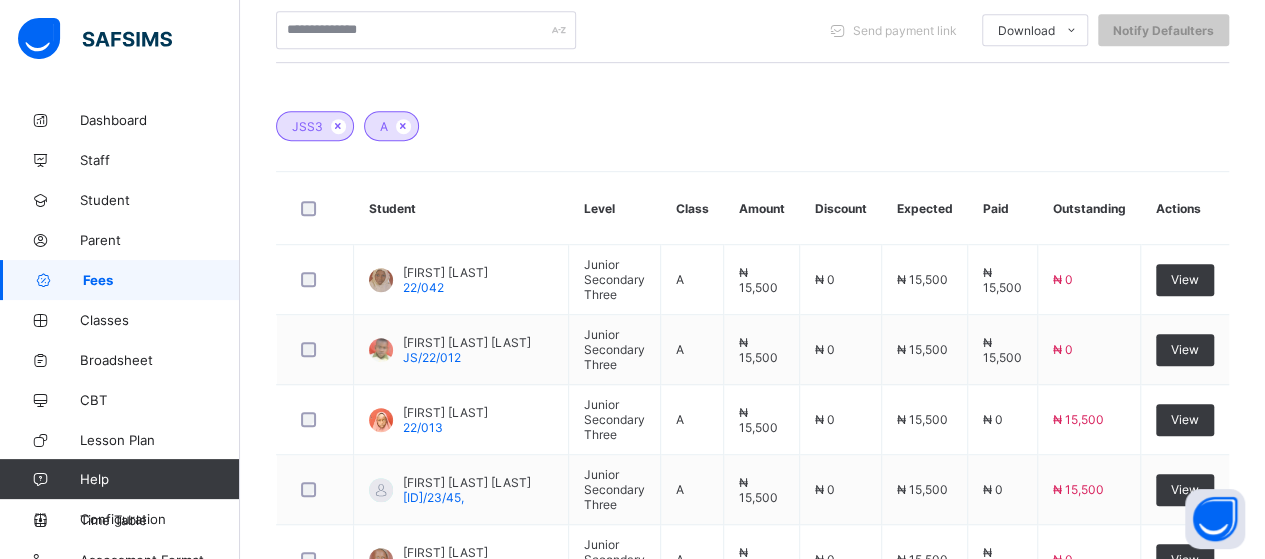 scroll, scrollTop: 978, scrollLeft: 0, axis: vertical 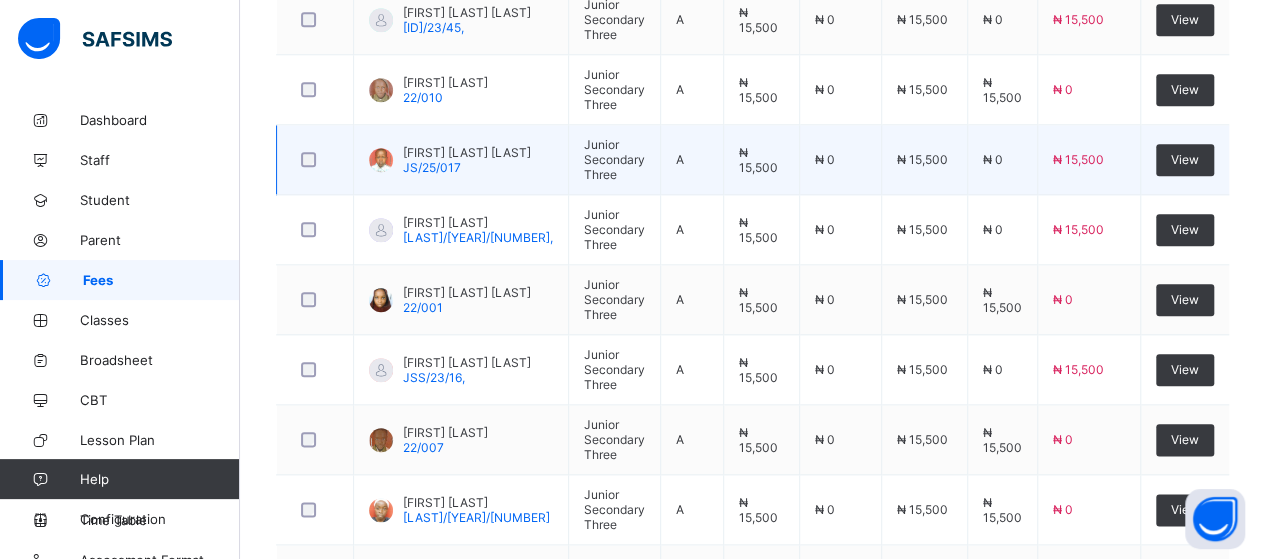 click on "View" at bounding box center (1185, 160) 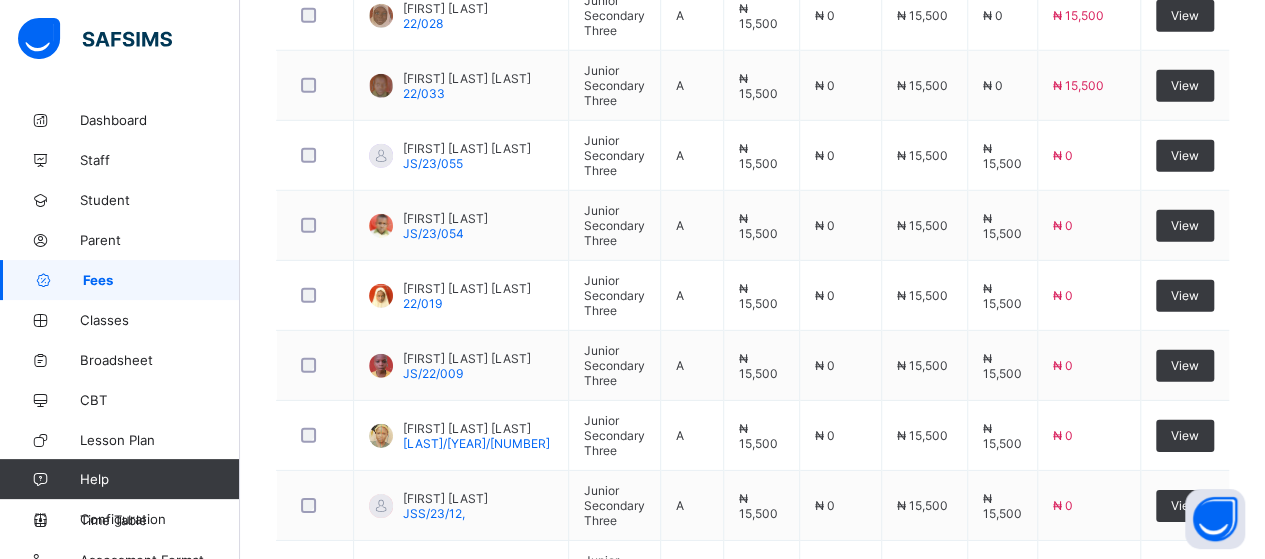 scroll, scrollTop: 2912, scrollLeft: 0, axis: vertical 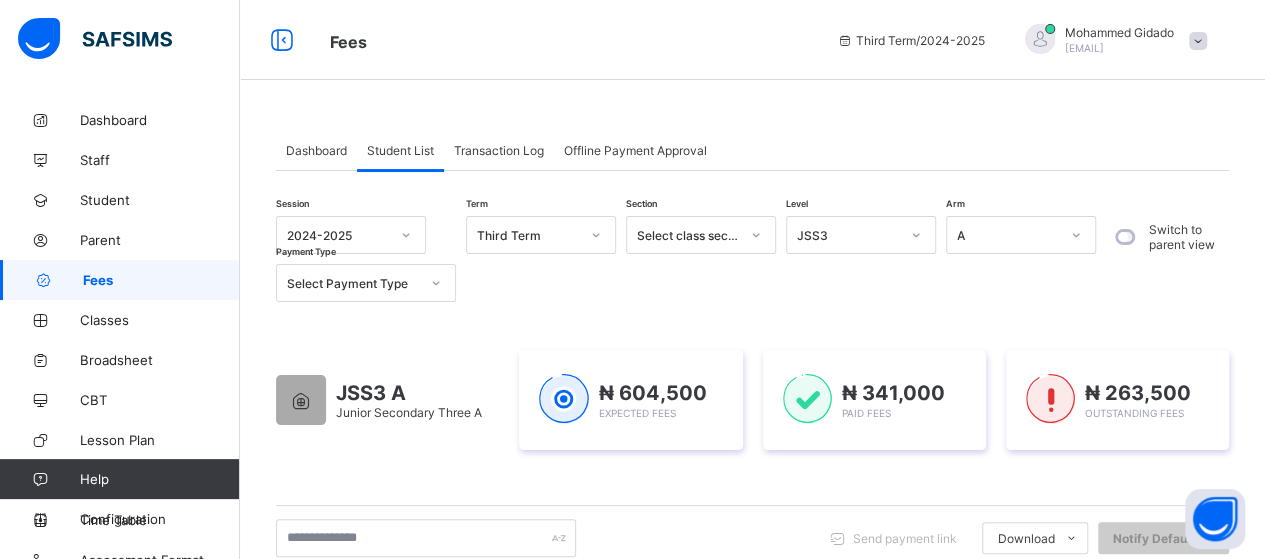 click 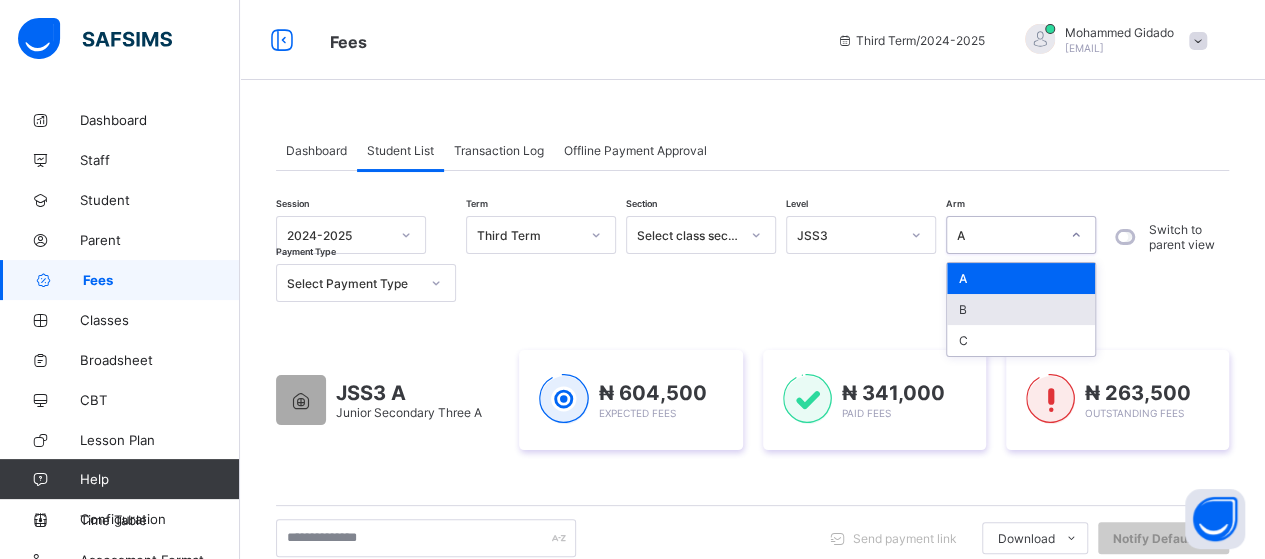 click on "B" at bounding box center [1021, 309] 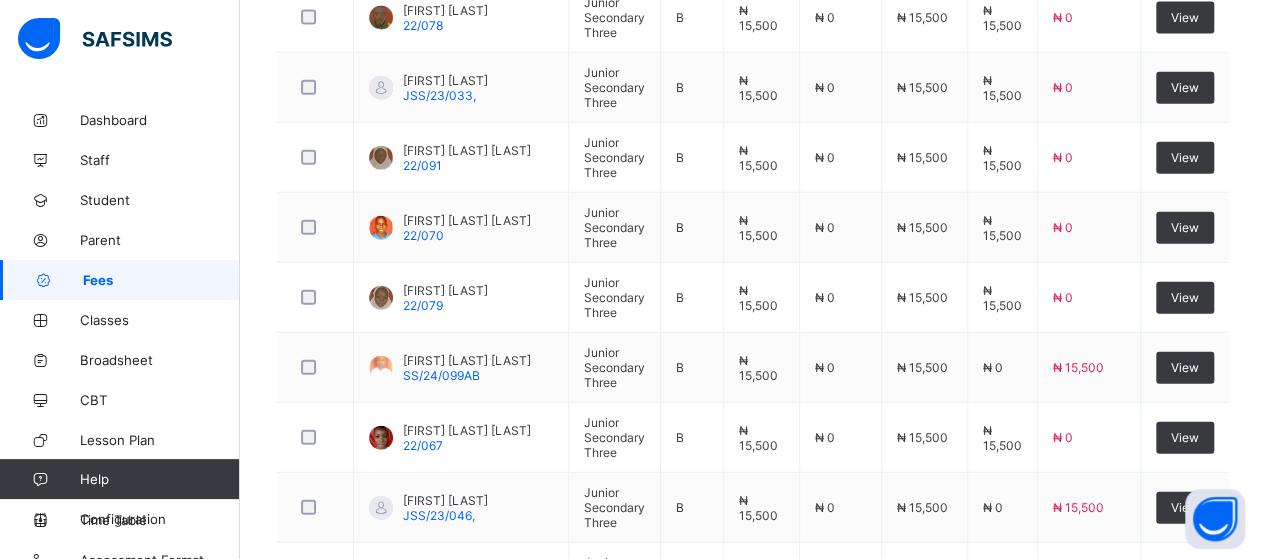 scroll, scrollTop: 2391, scrollLeft: 0, axis: vertical 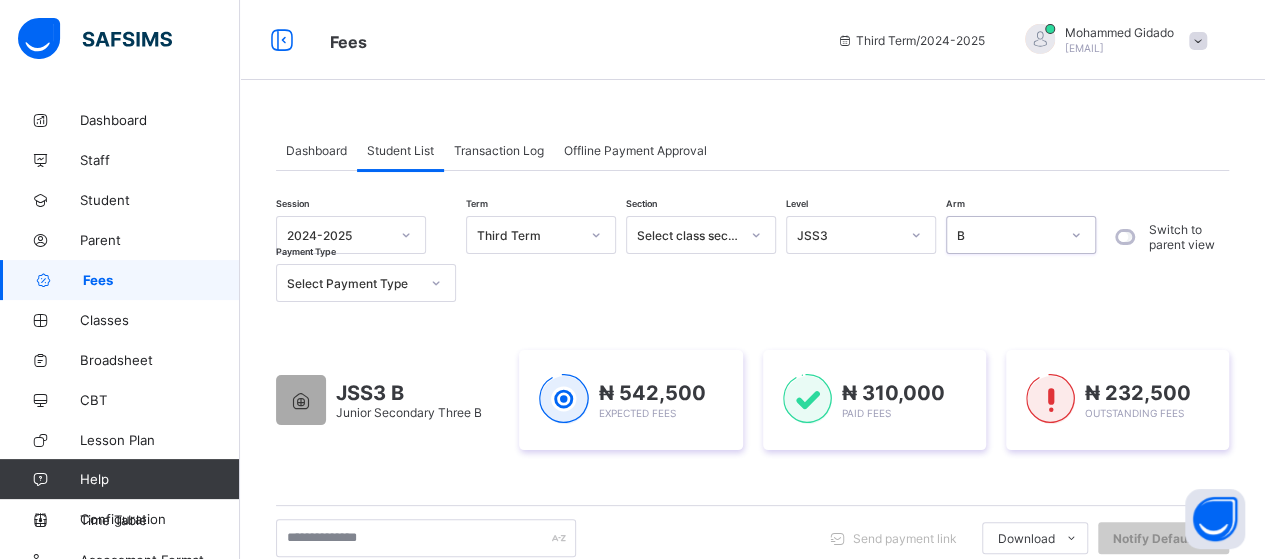 click at bounding box center (916, 235) 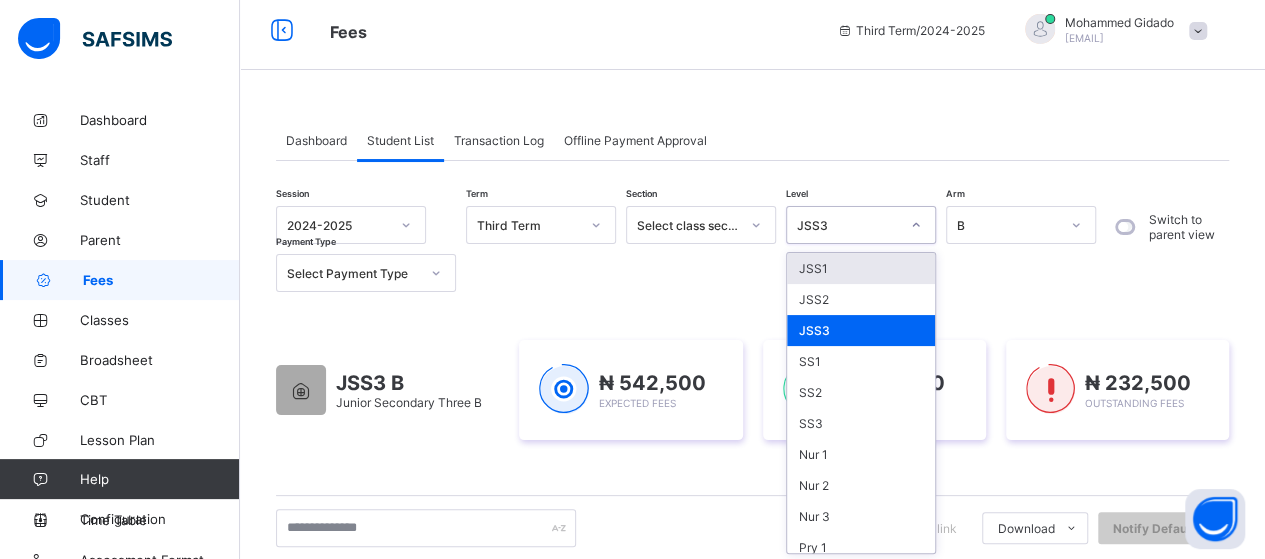 scroll, scrollTop: 12, scrollLeft: 0, axis: vertical 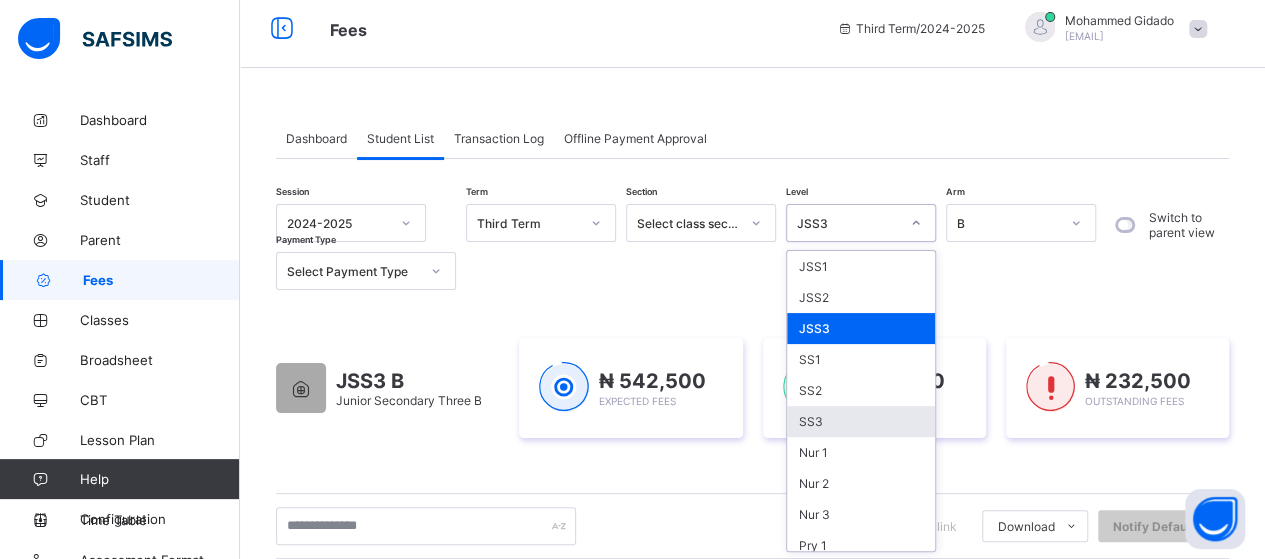 click on "SS3" at bounding box center [861, 421] 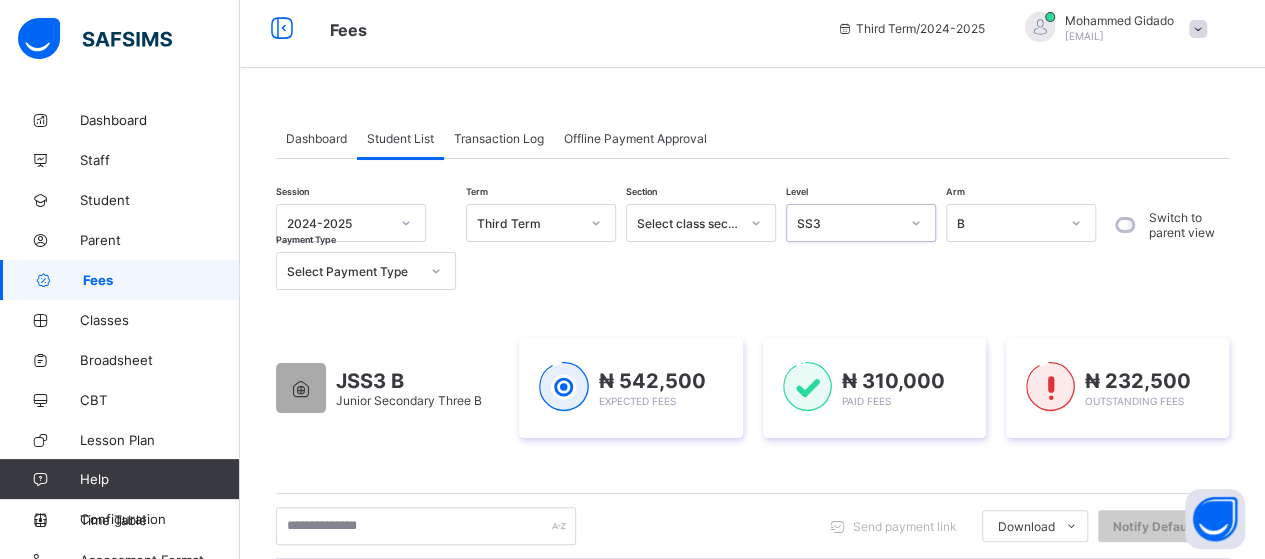 click on "Session 2024-2025 Term Third Term Section Select class section Level   option SS3, selected.     0 results available. Select is focused ,type to refine list, press Down to open the menu,  SS3 Arm B Payment Type Select Payment Type Switch to parent view JSS3   B Junior Secondary Three   B   ₦ 542,500   Expected Fees   ₦ 310,000 Paid Fees   ₦ 232,500 Outstanding Fees   Send payment link Download  Students Payment Students Payment Status Student Items Report Student Discount Report   Notify Defaulters   SS3 B No records found There are currently no records." at bounding box center (752, 617) 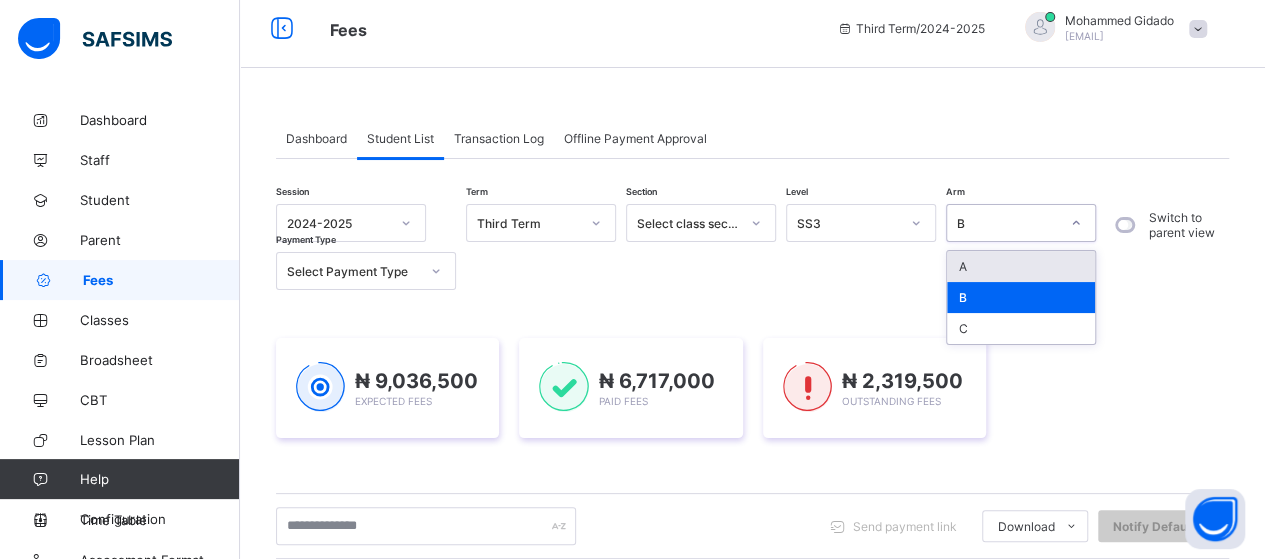 click 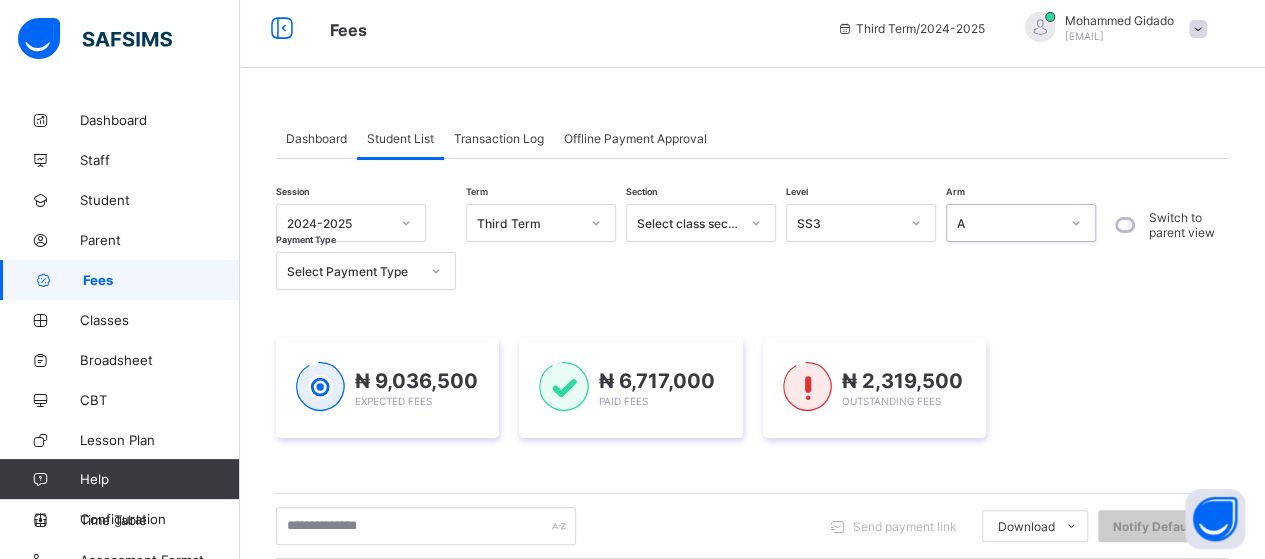 click 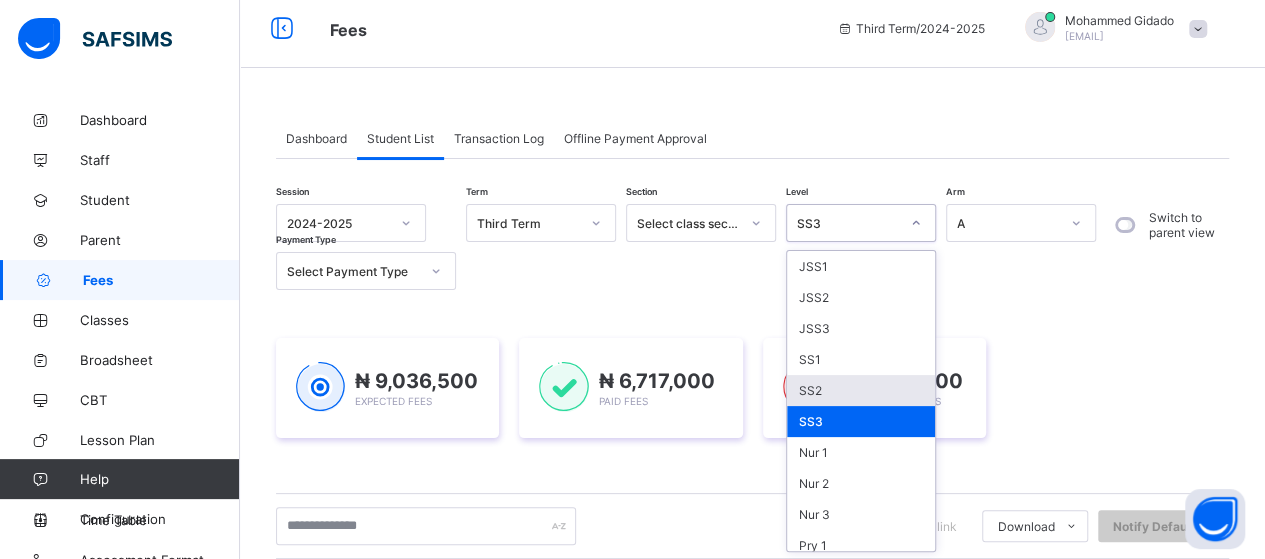 click on "SS2" at bounding box center [861, 390] 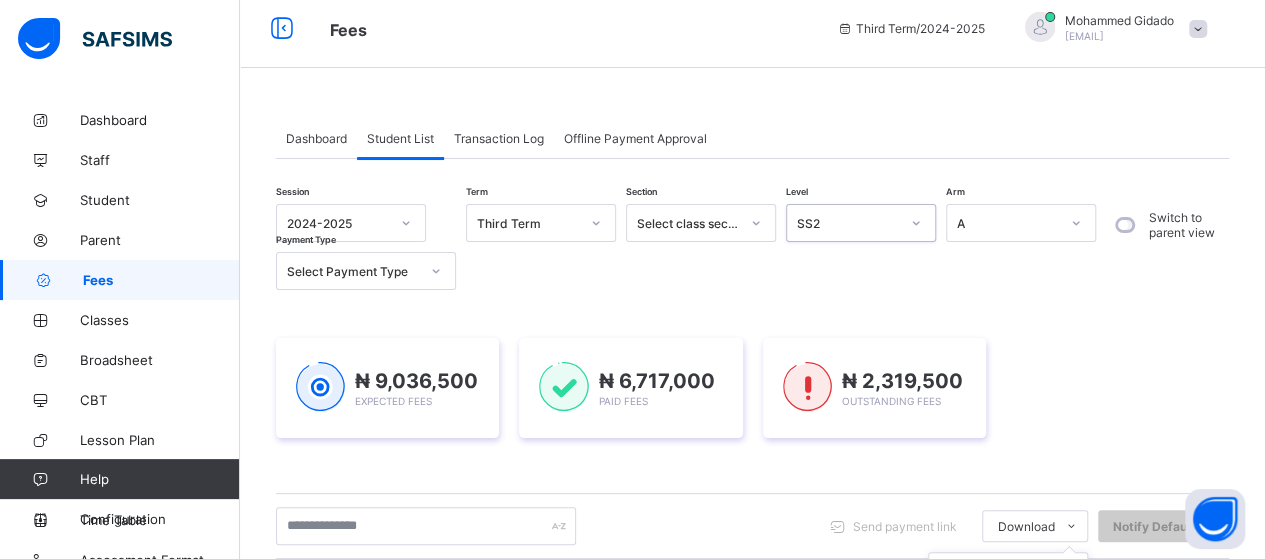 click on "Students Payment Students Payment Status Student Items Report Student Discount Report" at bounding box center (1008, 630) 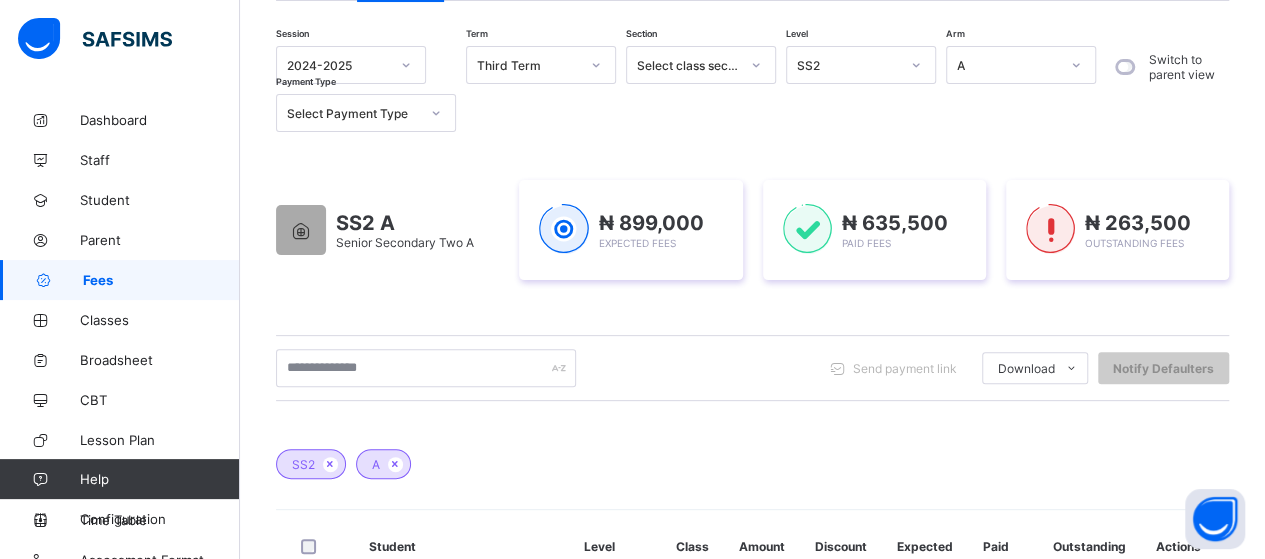 scroll, scrollTop: 175, scrollLeft: 0, axis: vertical 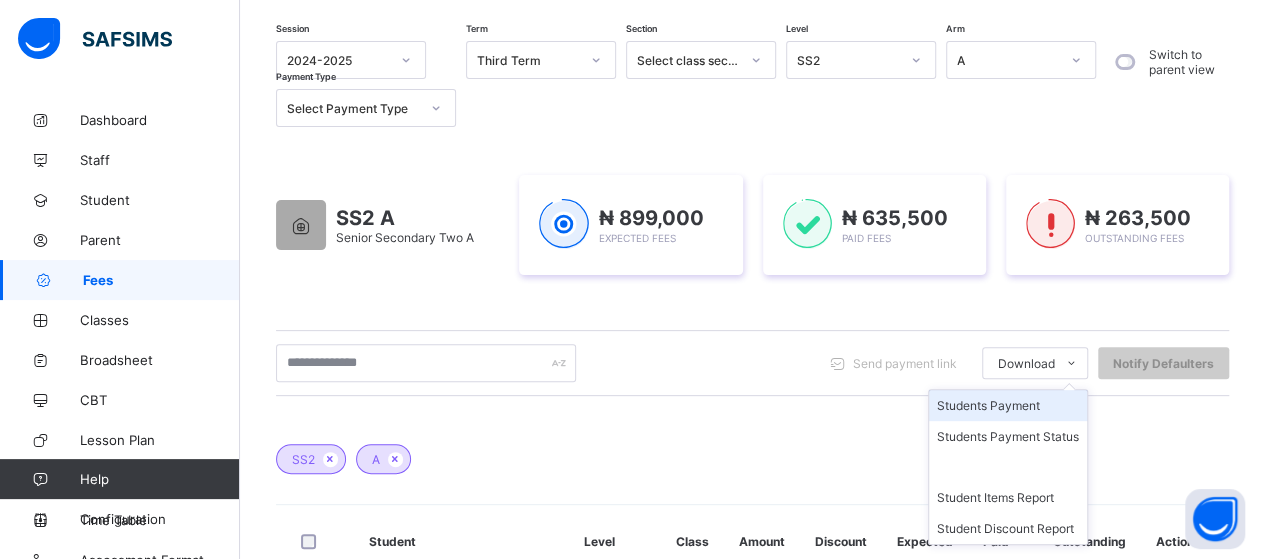 click on "Students Payment" at bounding box center [1008, 405] 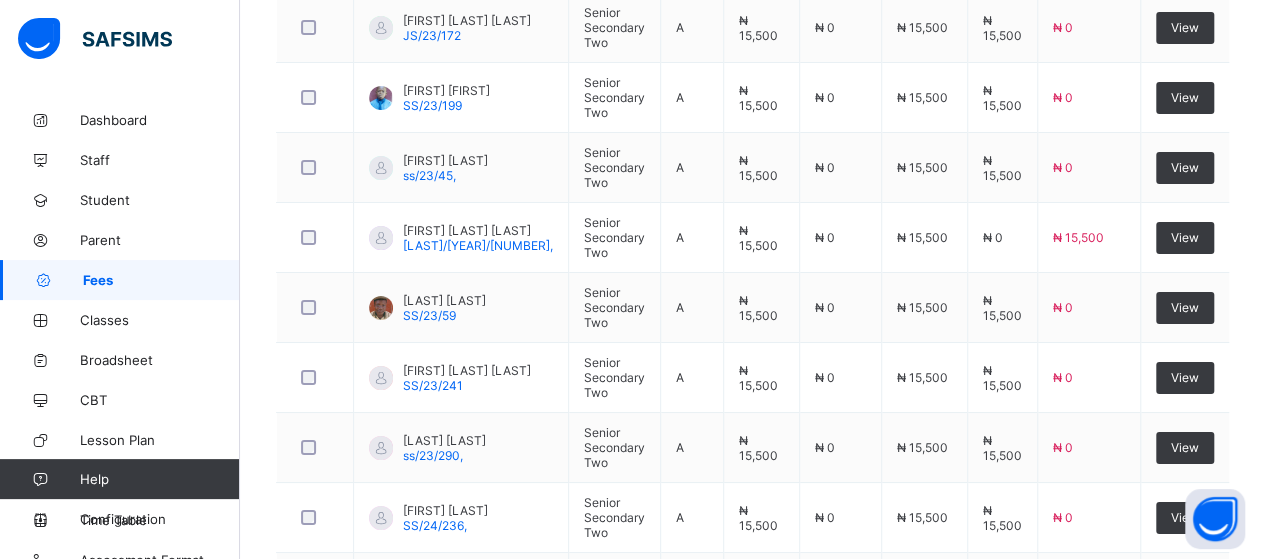 scroll, scrollTop: 3645, scrollLeft: 0, axis: vertical 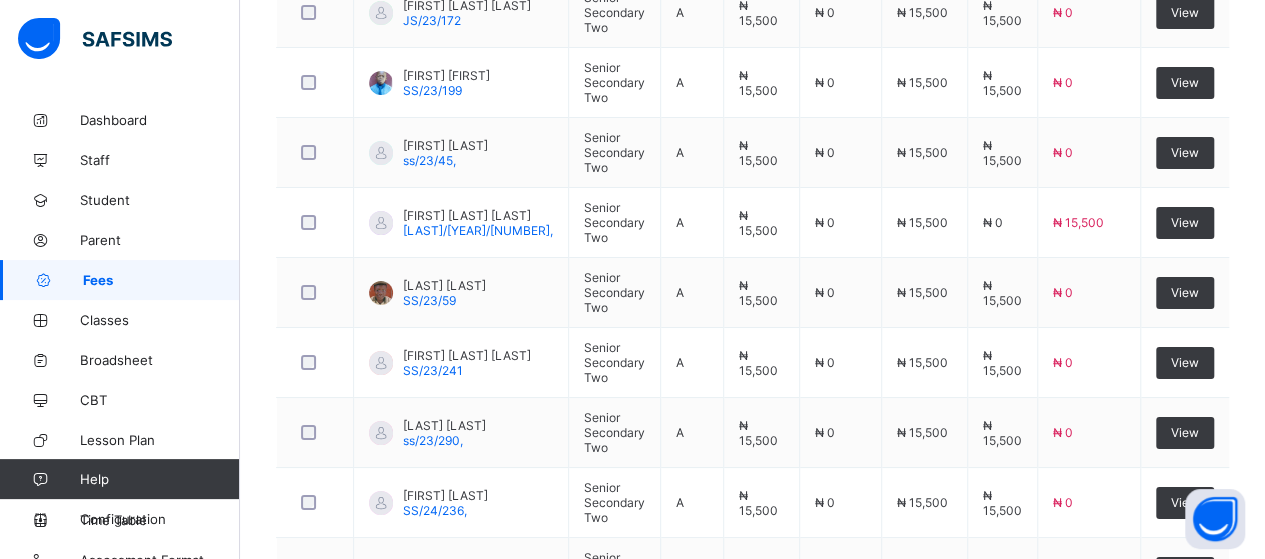 click on "2" at bounding box center [1127, 658] 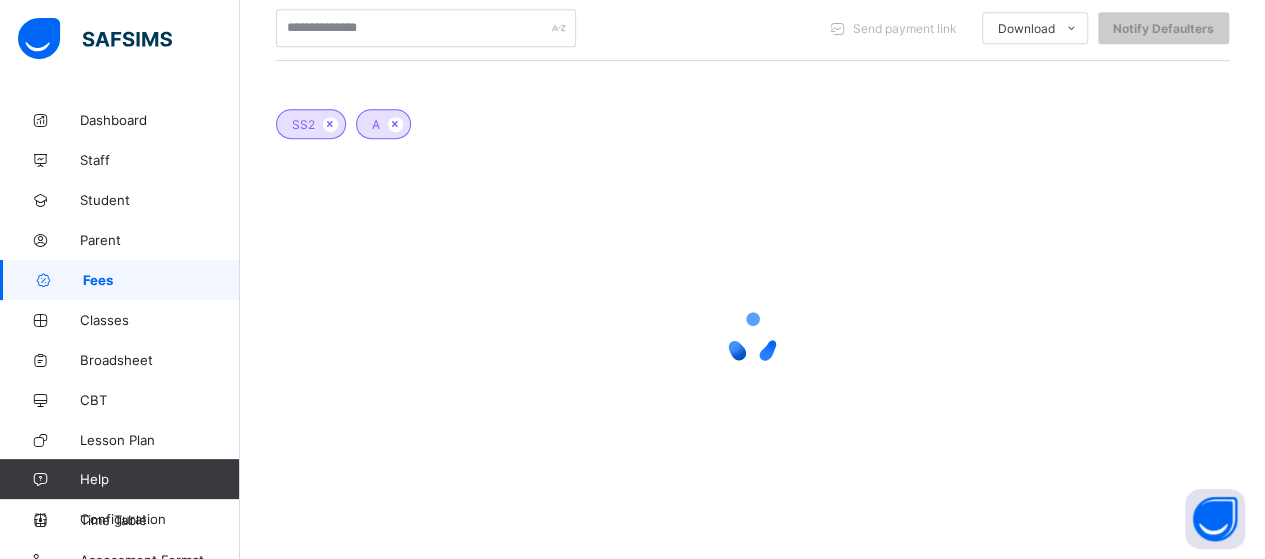 scroll, scrollTop: 508, scrollLeft: 0, axis: vertical 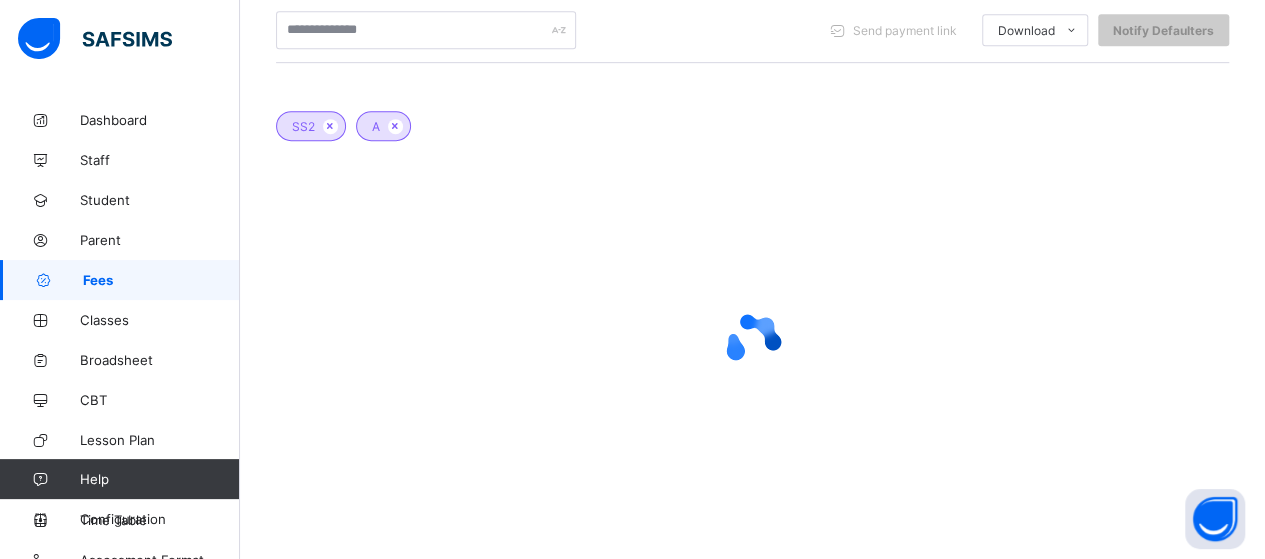 click at bounding box center (752, 341) 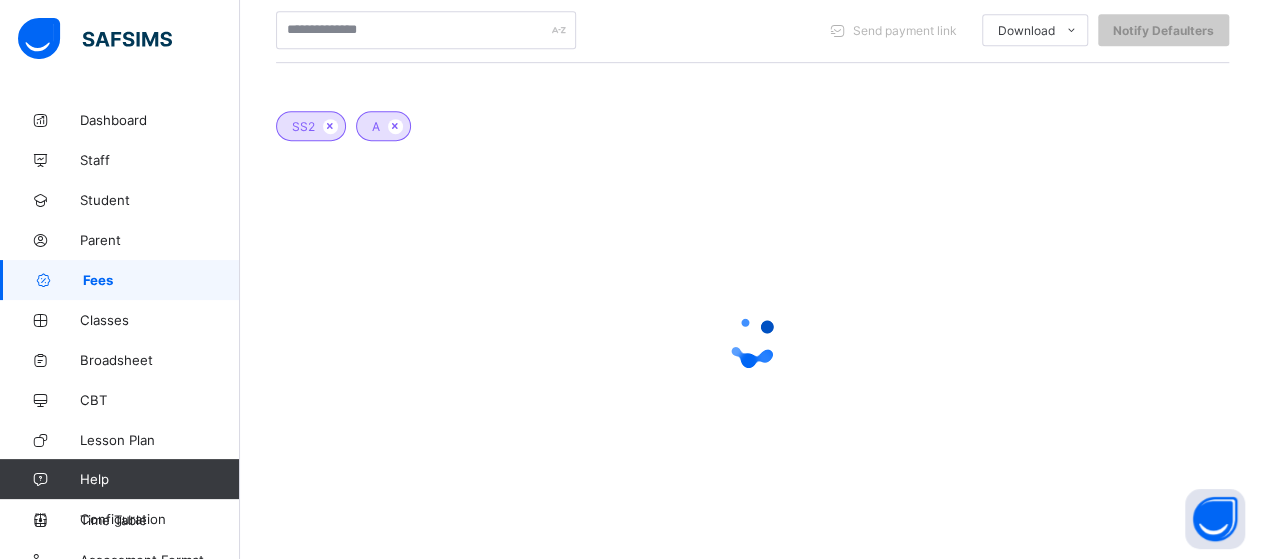 click at bounding box center (752, 341) 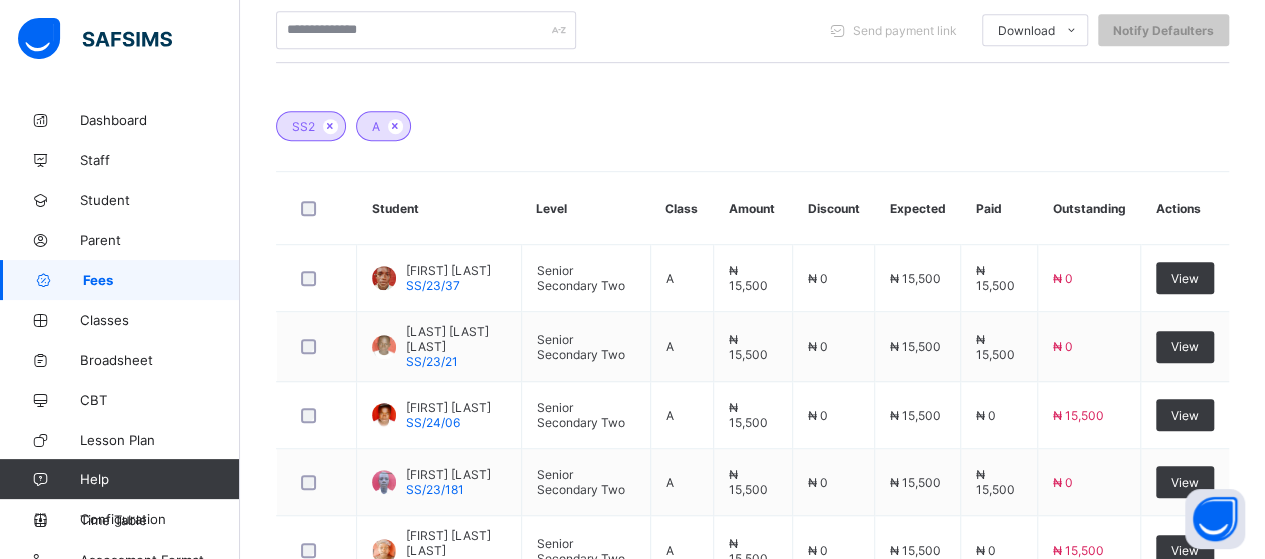 scroll, scrollTop: 845, scrollLeft: 0, axis: vertical 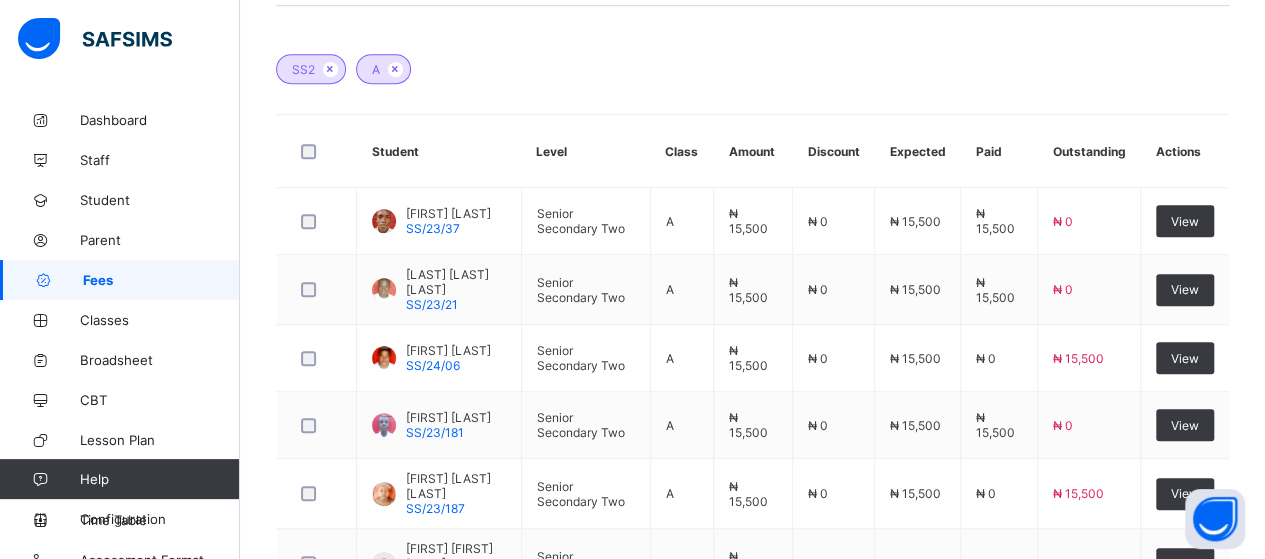 click on "Dashboard Student List Transaction Log Offline Payment Approval Student List More Options    Filter by :  Session [YEAR]-[YEAR] Term Third Term   ₦ 9,036,500   Expected Revenue   ₦ 6,717,000   Generated Revenue 74 % of expected revenue   ₦ 2,319,500   Outstanding 26 % of expected still outstanding 14 / 14  class level(s) configured   view list Configured Not Configured Payment Distibution on numbers by   Month Payment Breakdown on paid and outstanding by   Class Level  ×  Fees Configuration Status Below are the list of class levels and their configuration status   JSS1   Junior Secondary One Configured   JSS2   Junior Secondary Two Configured   JSS3   Junior Secondary Three Configured   SS1   Senior Secondary One Configured   SS2   Senior Secondary Two Configured   SS3   Senior Secondary Three Configured   Nur 1   Nursery One Configured   Nur 2   Nursery Two Configured   Nur 3   Nursery Three Configured   Pry 1   Primary One Configured   Pry 2   Primary Two Configured   Pry 3   Primary Three Configured" at bounding box center [752, 195] 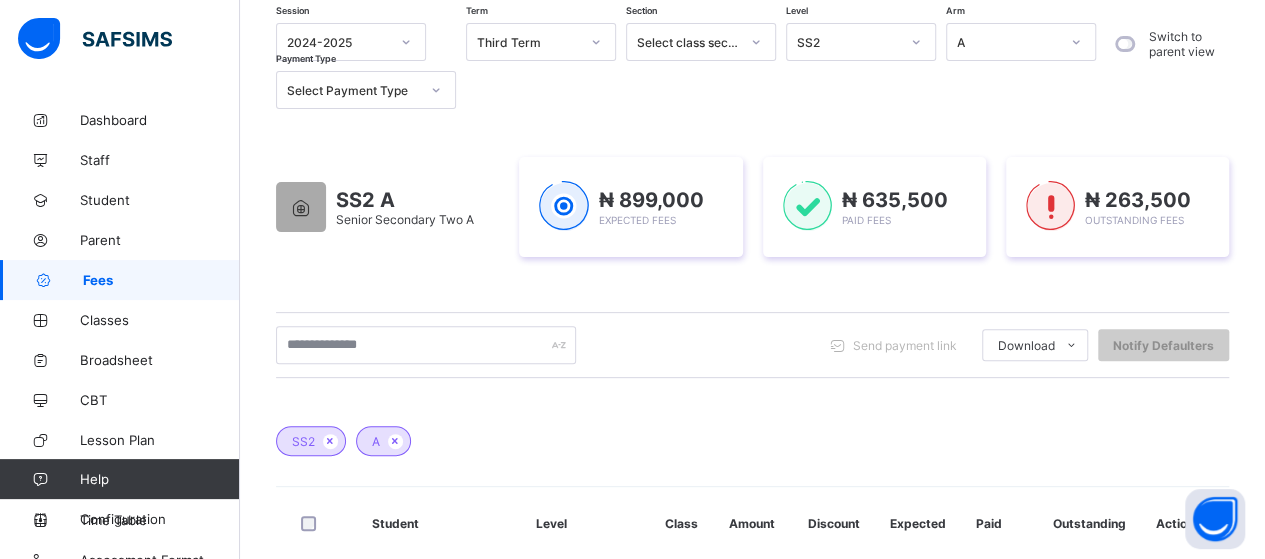 scroll, scrollTop: 188, scrollLeft: 0, axis: vertical 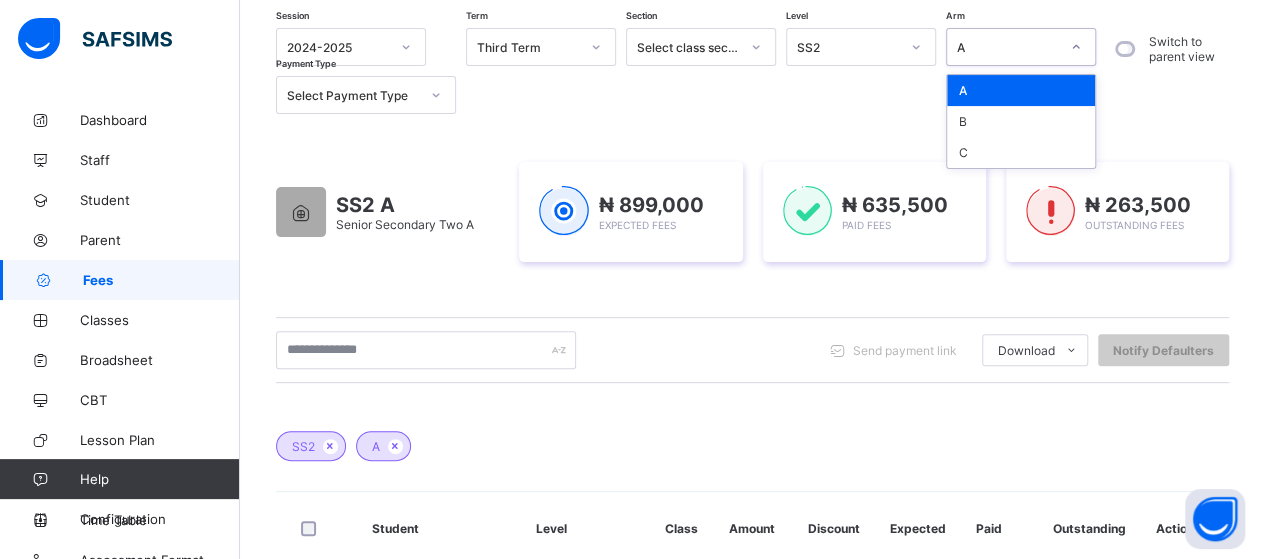 click 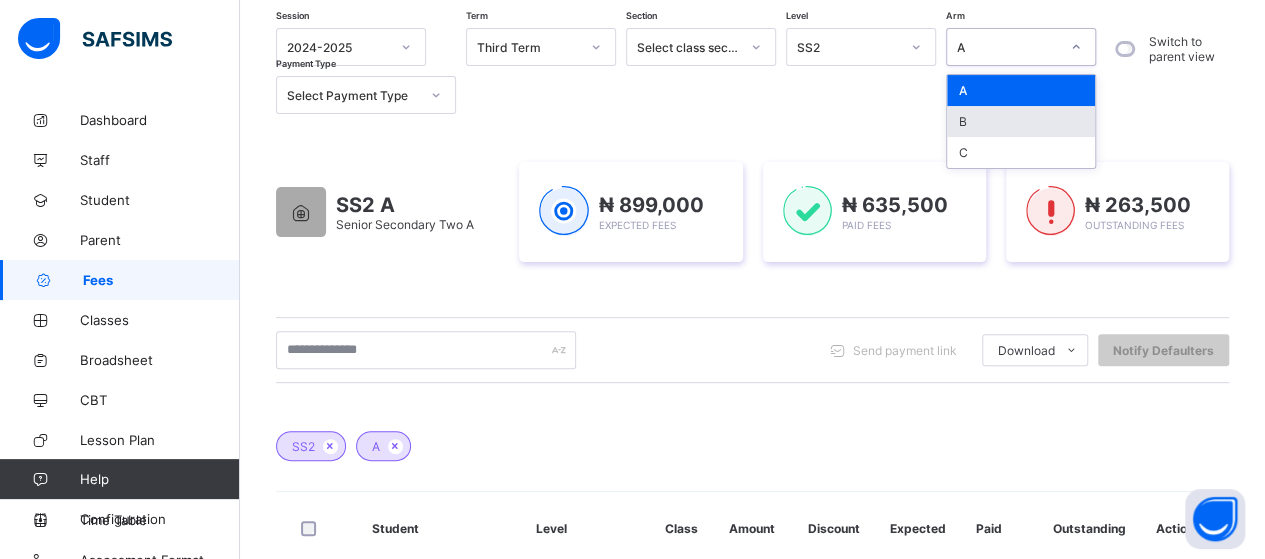 click on "B" at bounding box center [1021, 121] 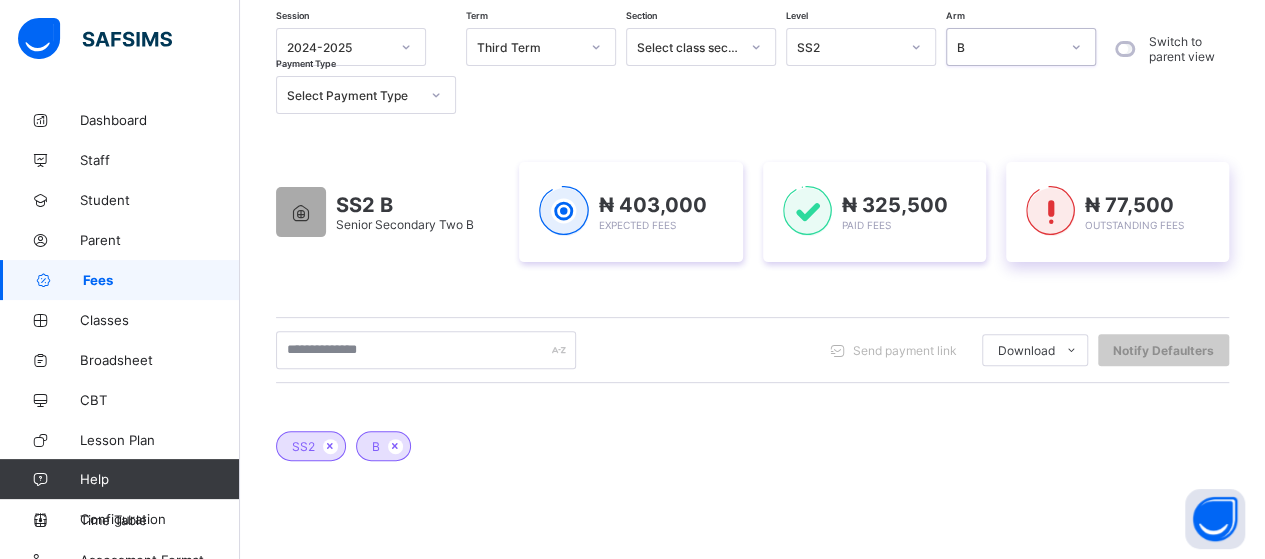 click on "₦ 77,500" at bounding box center [1129, 205] 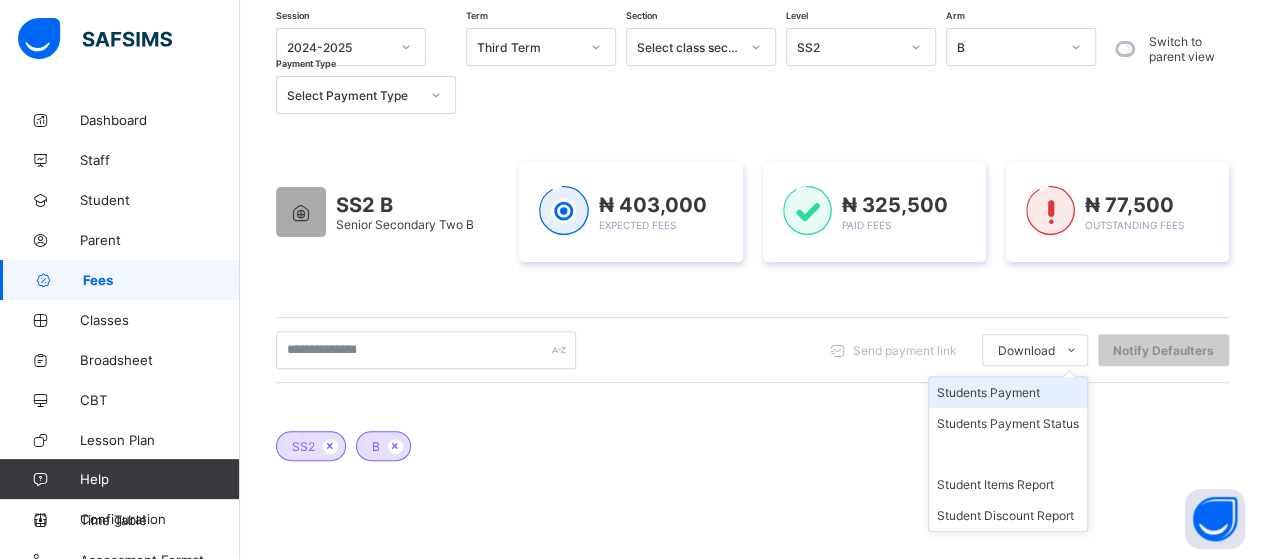 click on "Students Payment" at bounding box center [1008, 392] 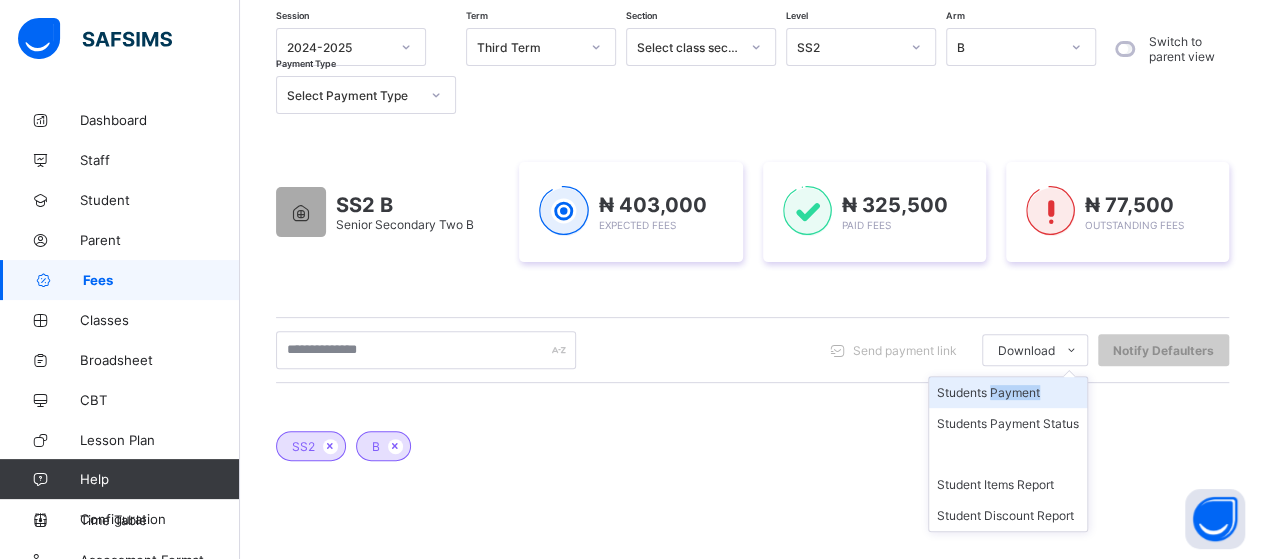click on "Students Payment" at bounding box center [1008, 392] 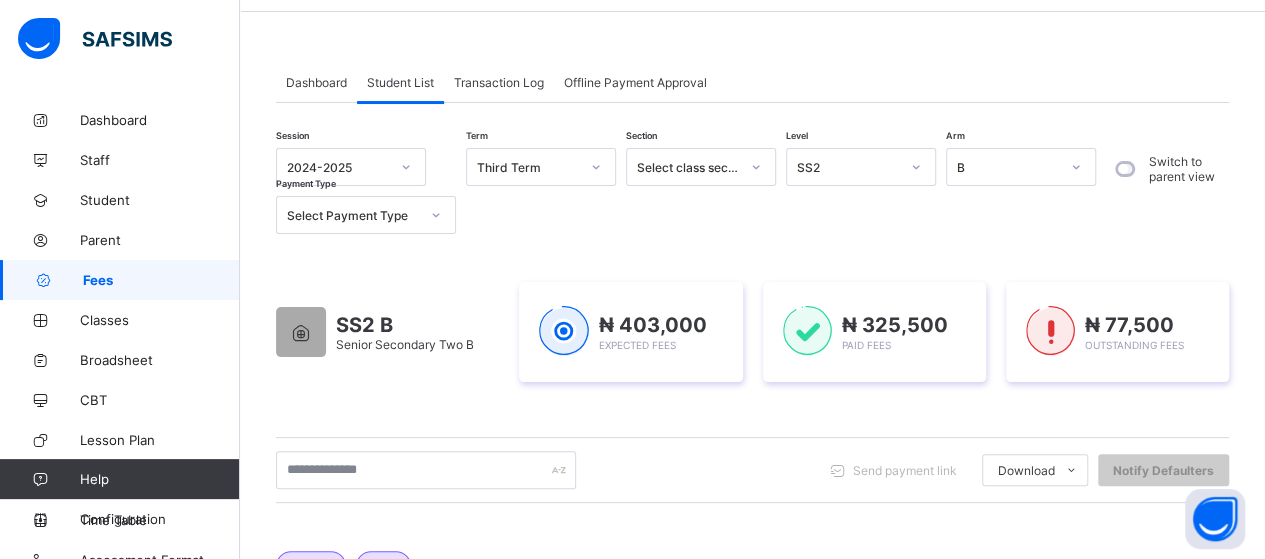scroll, scrollTop: 66, scrollLeft: 0, axis: vertical 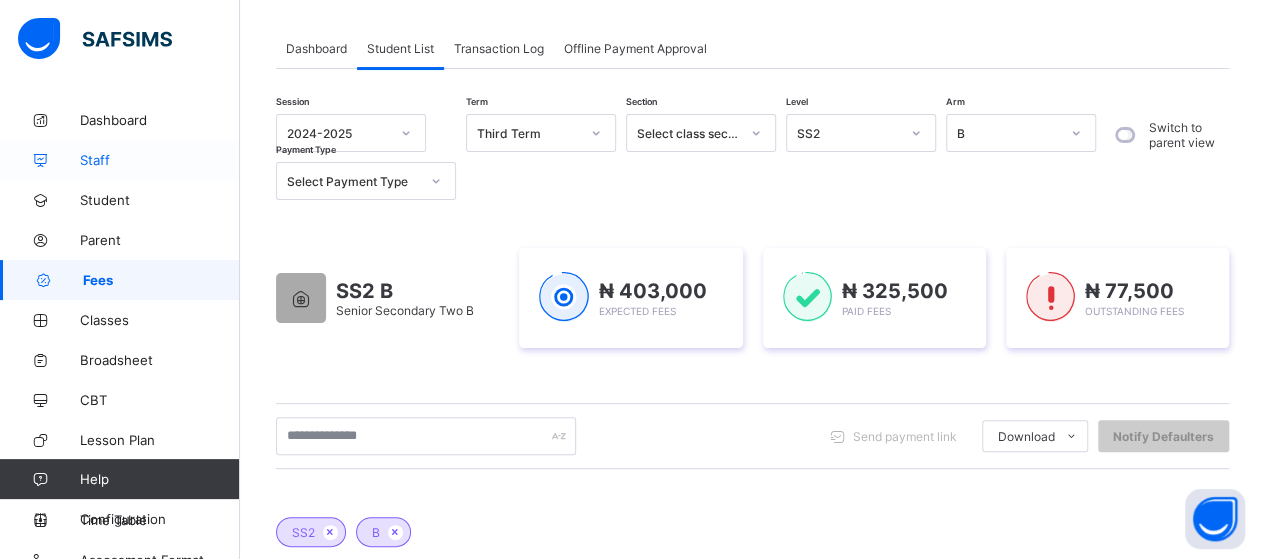 click on "Staff" at bounding box center (160, 160) 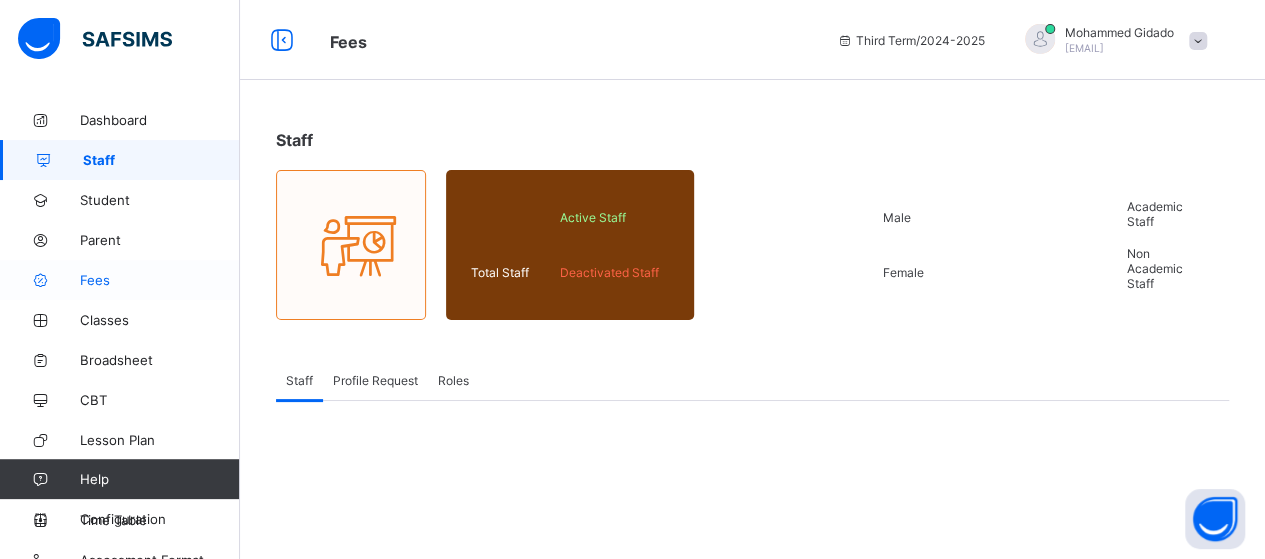 scroll, scrollTop: 0, scrollLeft: 0, axis: both 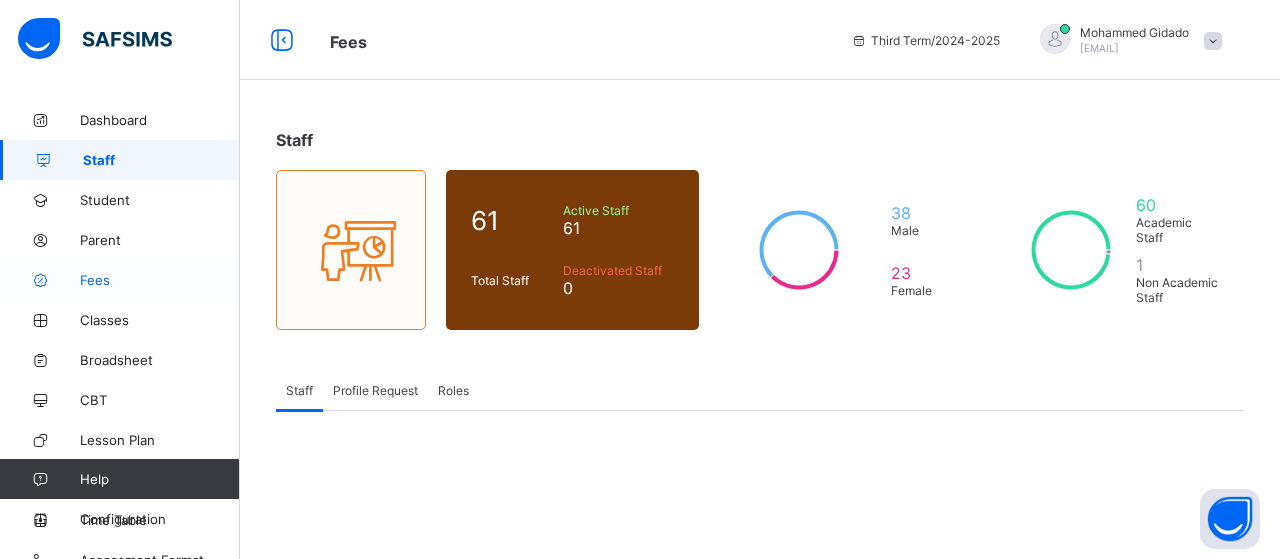click on "Fees" at bounding box center (160, 280) 